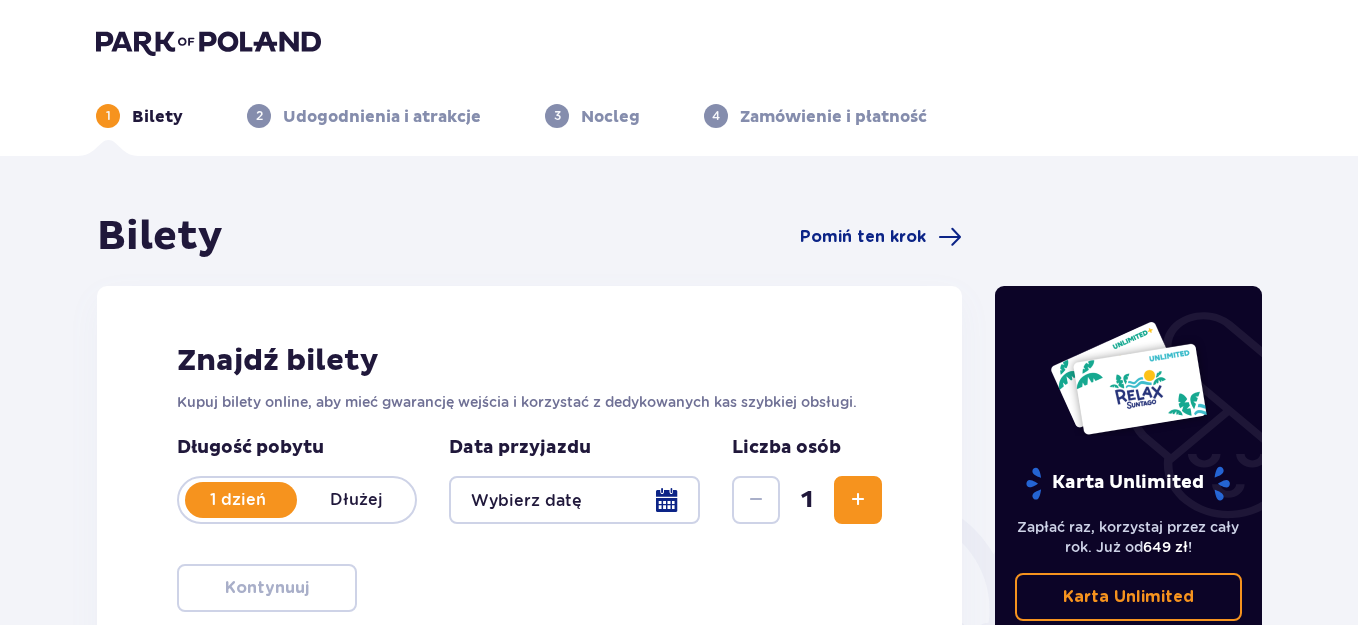 scroll, scrollTop: 0, scrollLeft: 0, axis: both 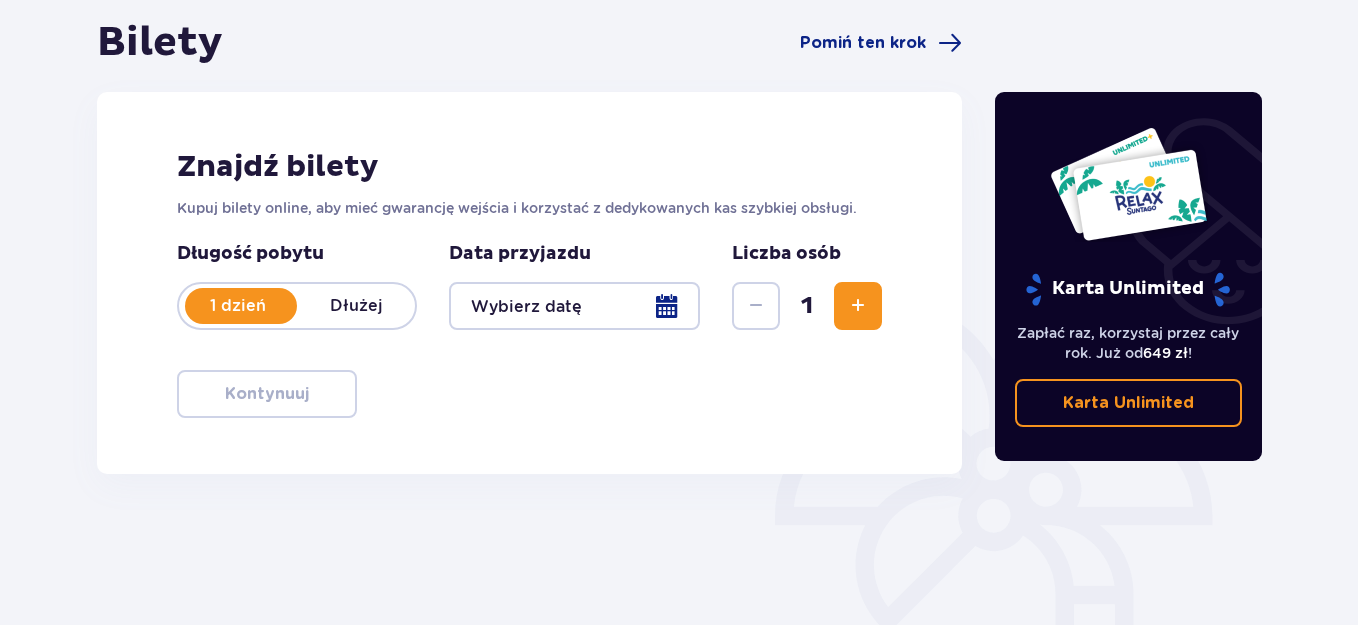 click at bounding box center (574, 306) 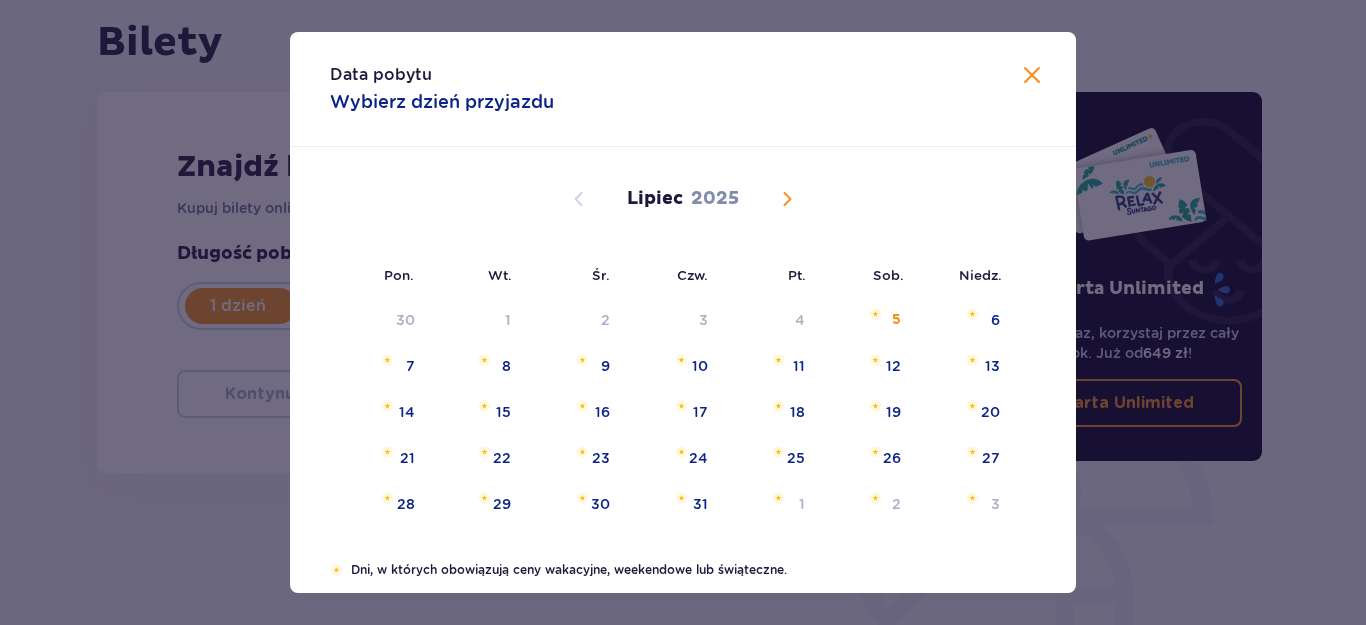 click at bounding box center [1032, 76] 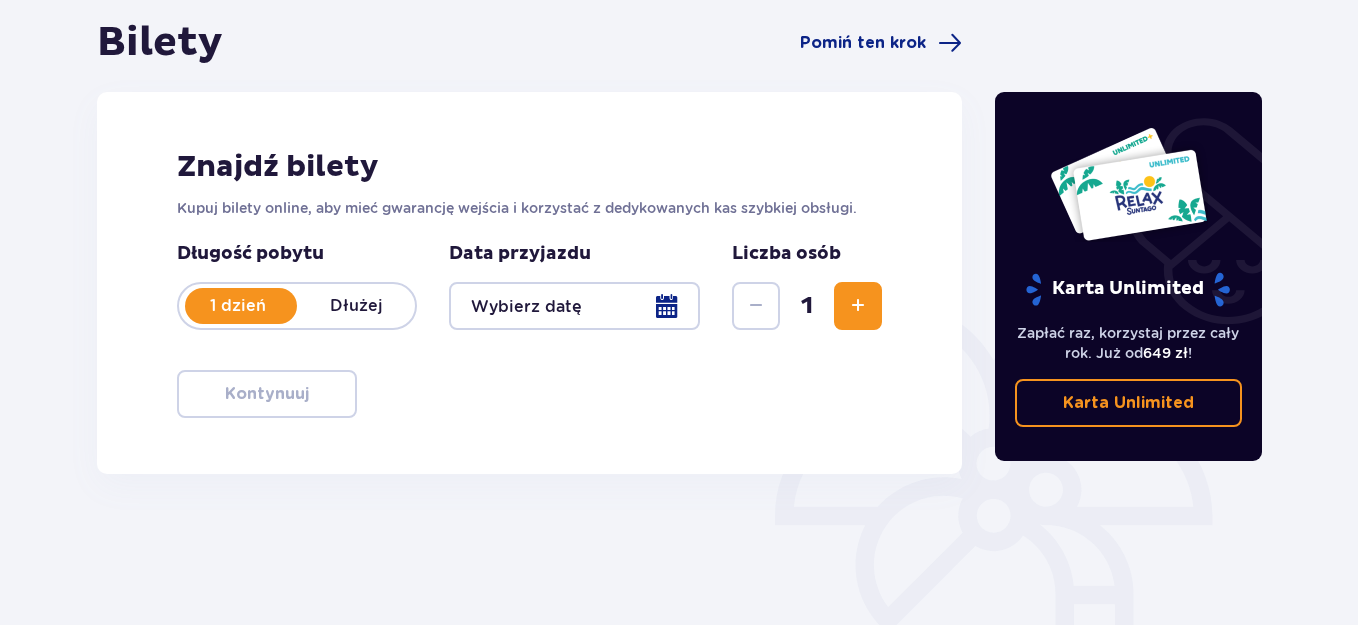 click at bounding box center [574, 306] 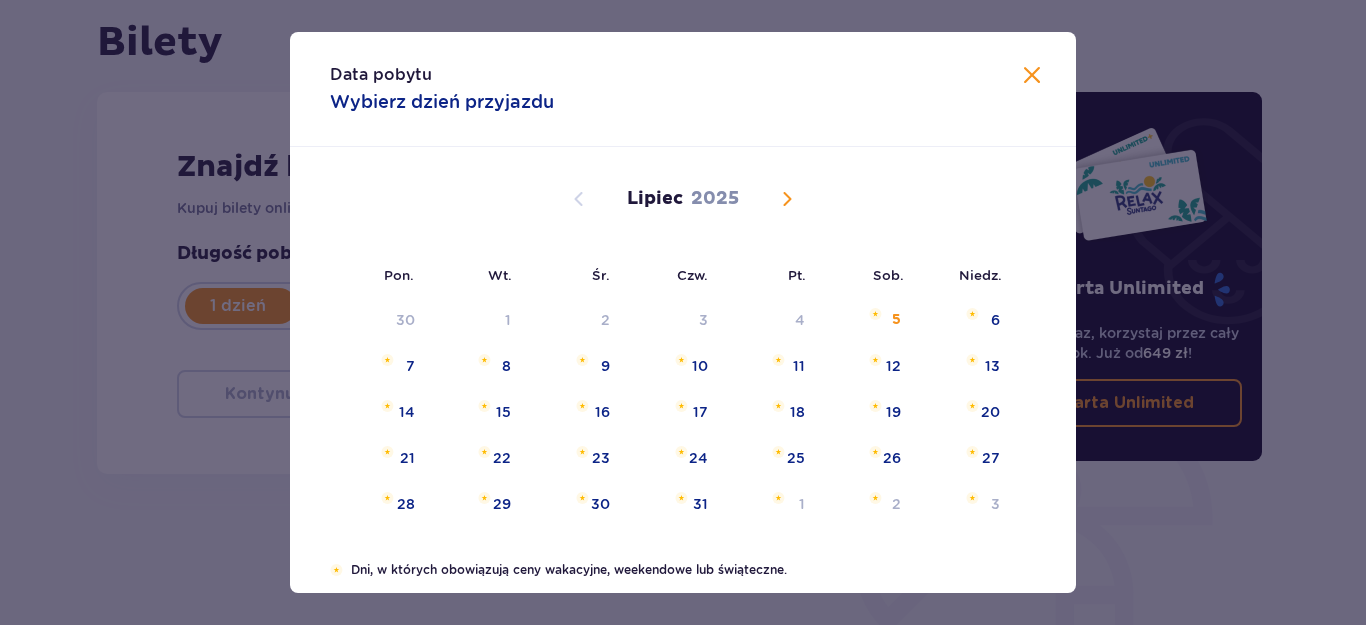 click at bounding box center (1032, 76) 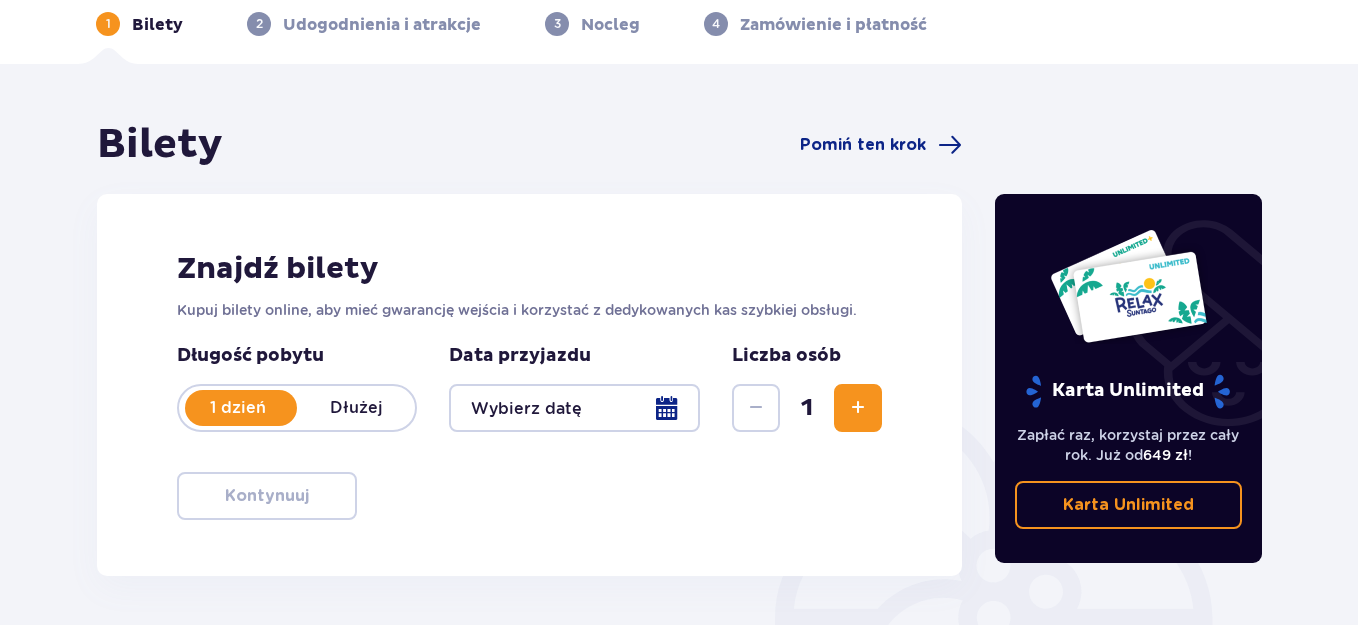 scroll, scrollTop: 0, scrollLeft: 0, axis: both 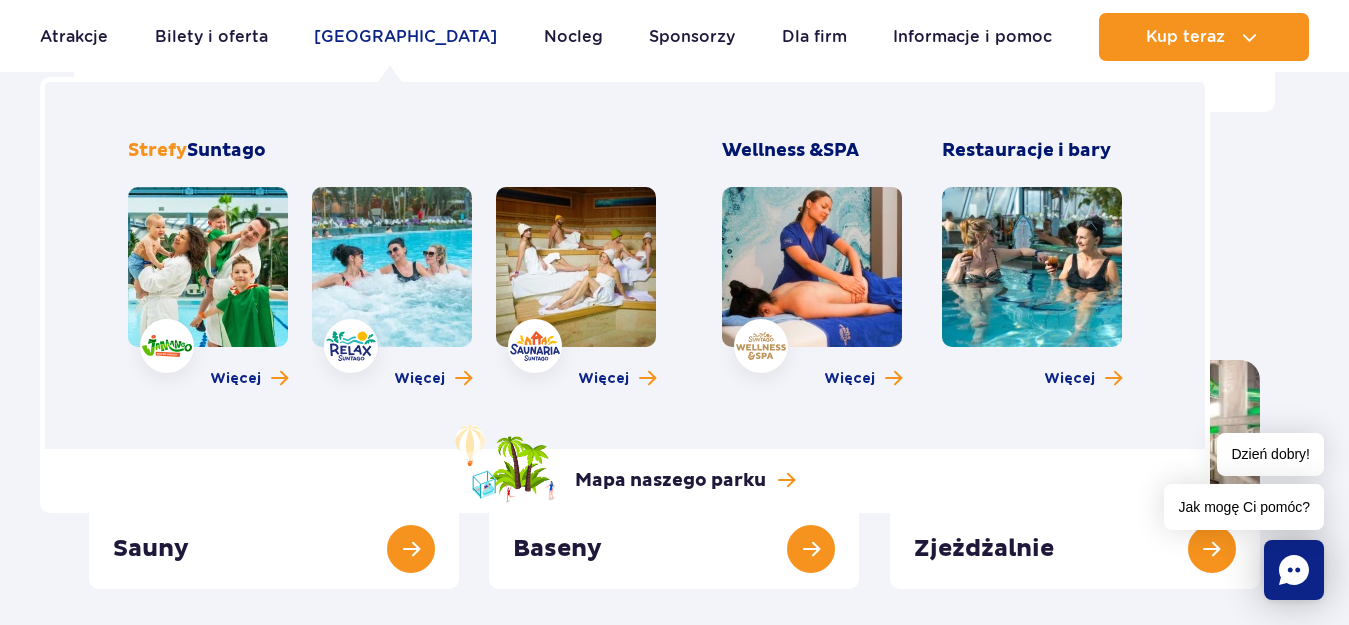 click on "[GEOGRAPHIC_DATA]" at bounding box center [405, 37] 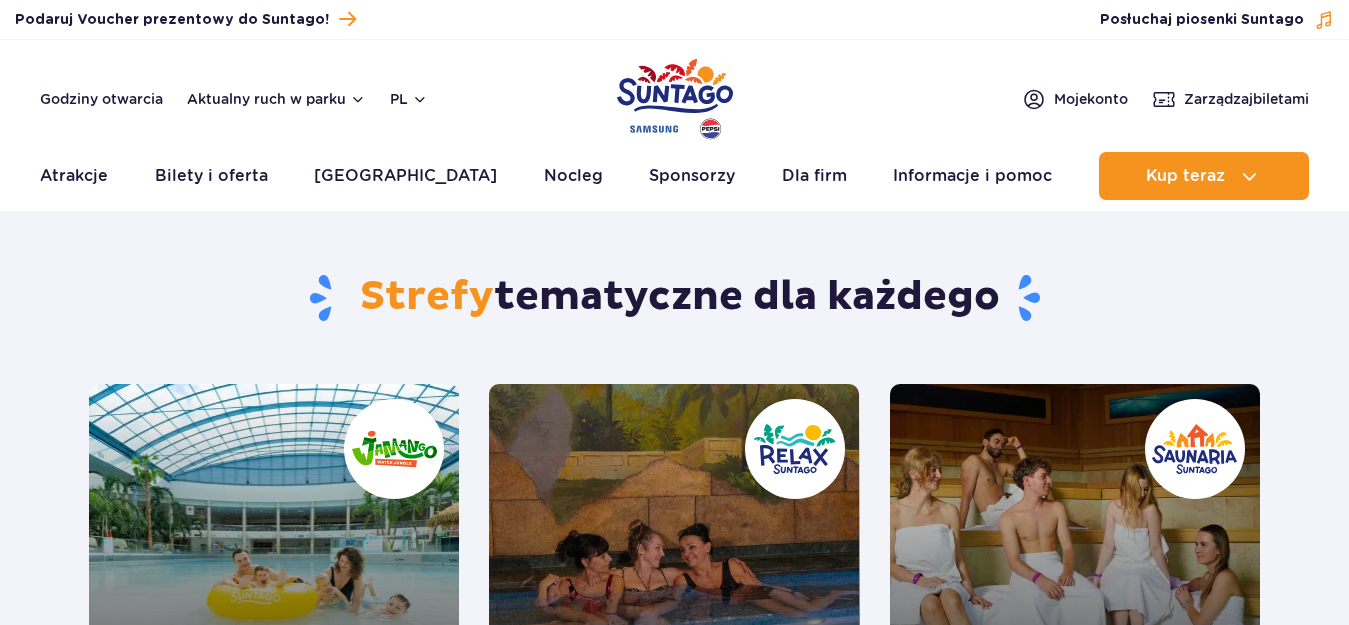 scroll, scrollTop: 0, scrollLeft: 0, axis: both 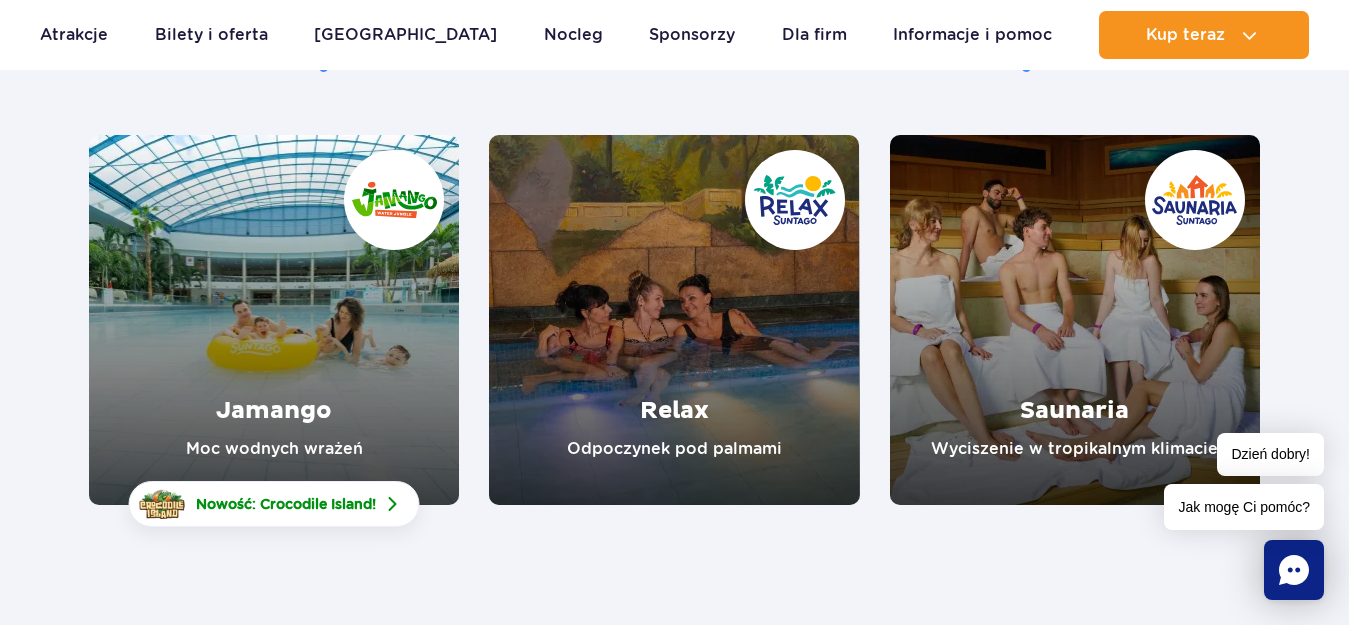 drag, startPoint x: 282, startPoint y: 326, endPoint x: 279, endPoint y: 313, distance: 13.341664 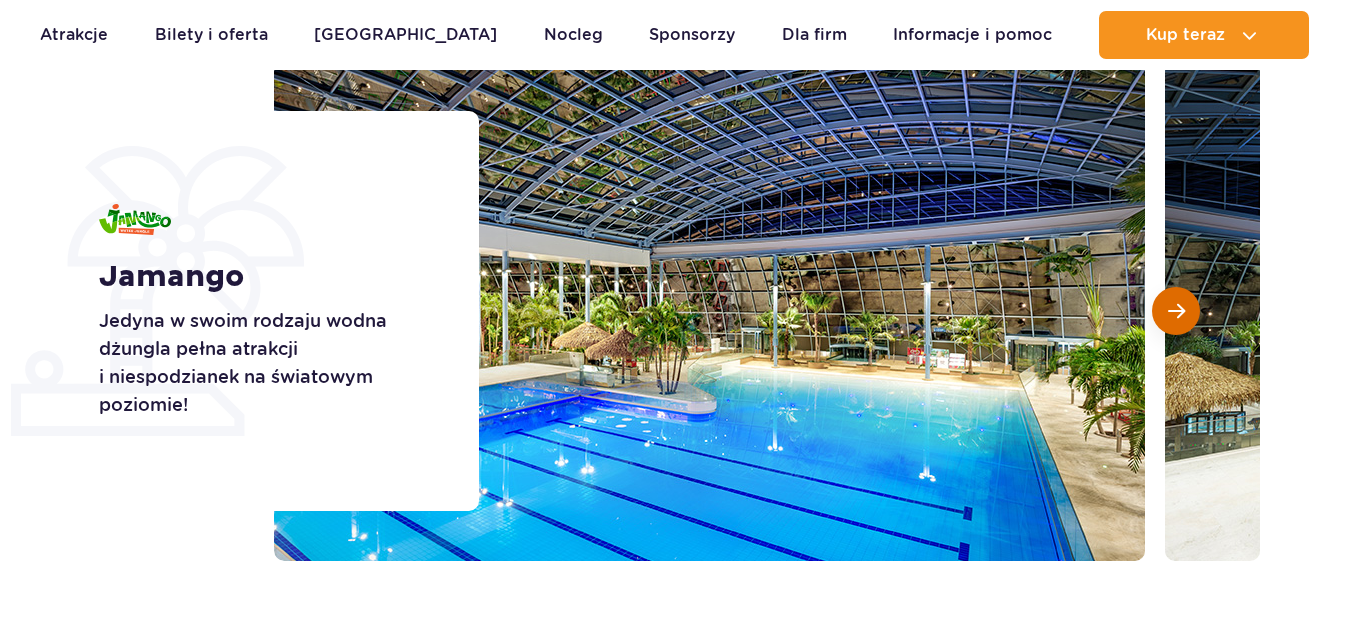 scroll, scrollTop: 200, scrollLeft: 0, axis: vertical 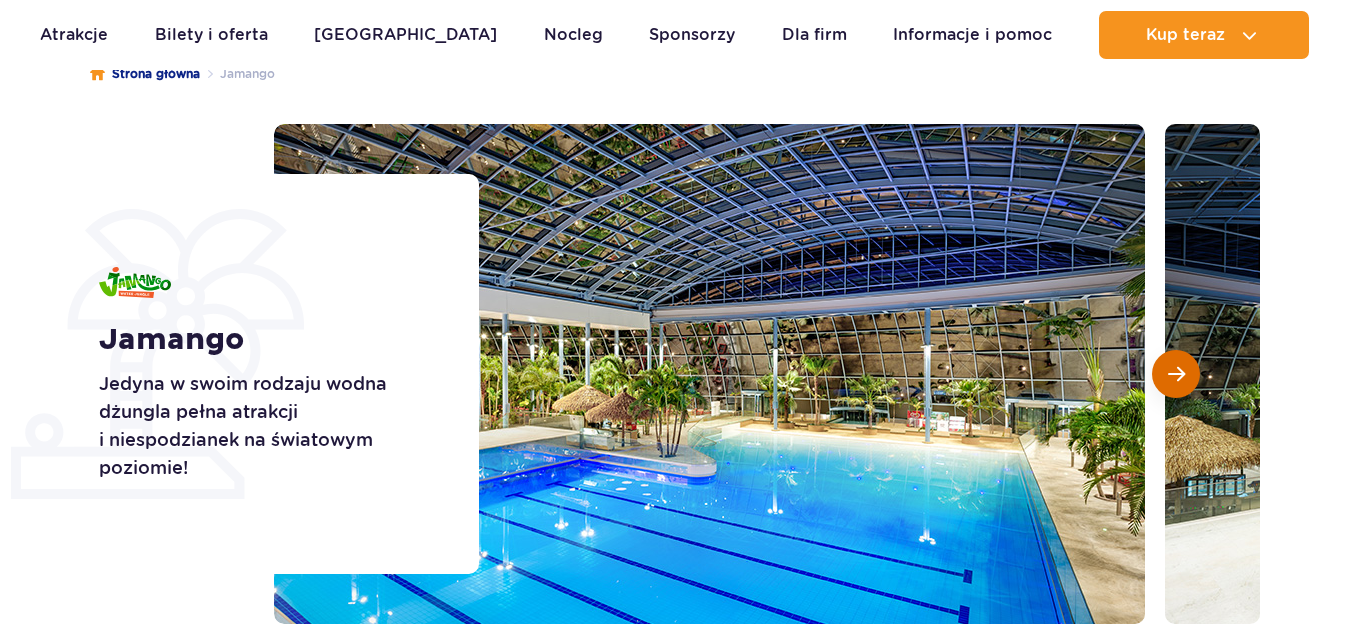 click at bounding box center (1176, 374) 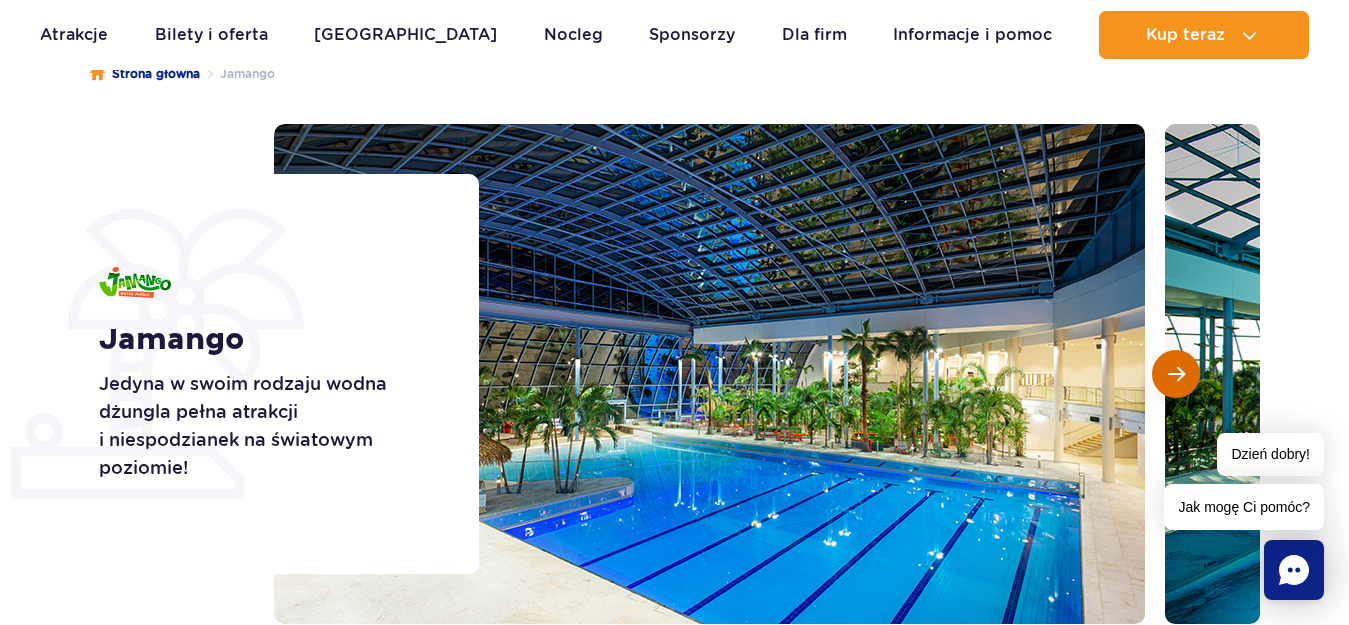 click at bounding box center (1176, 374) 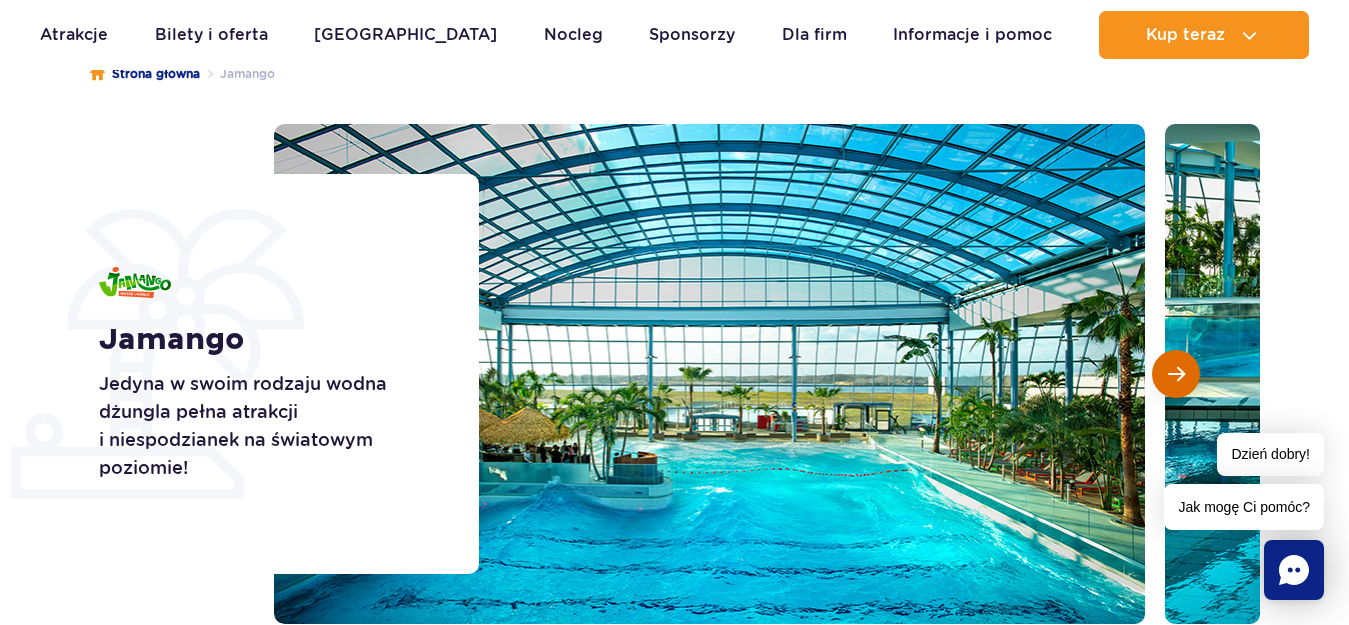 click at bounding box center [1176, 374] 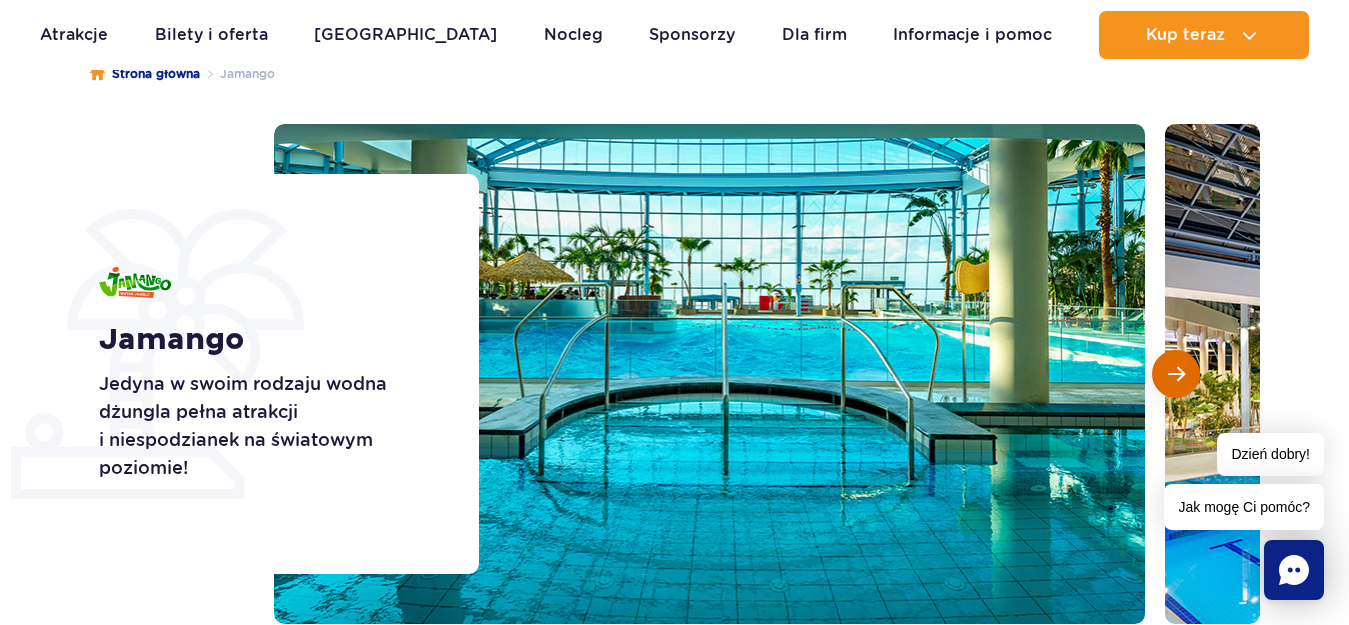 click at bounding box center [1176, 374] 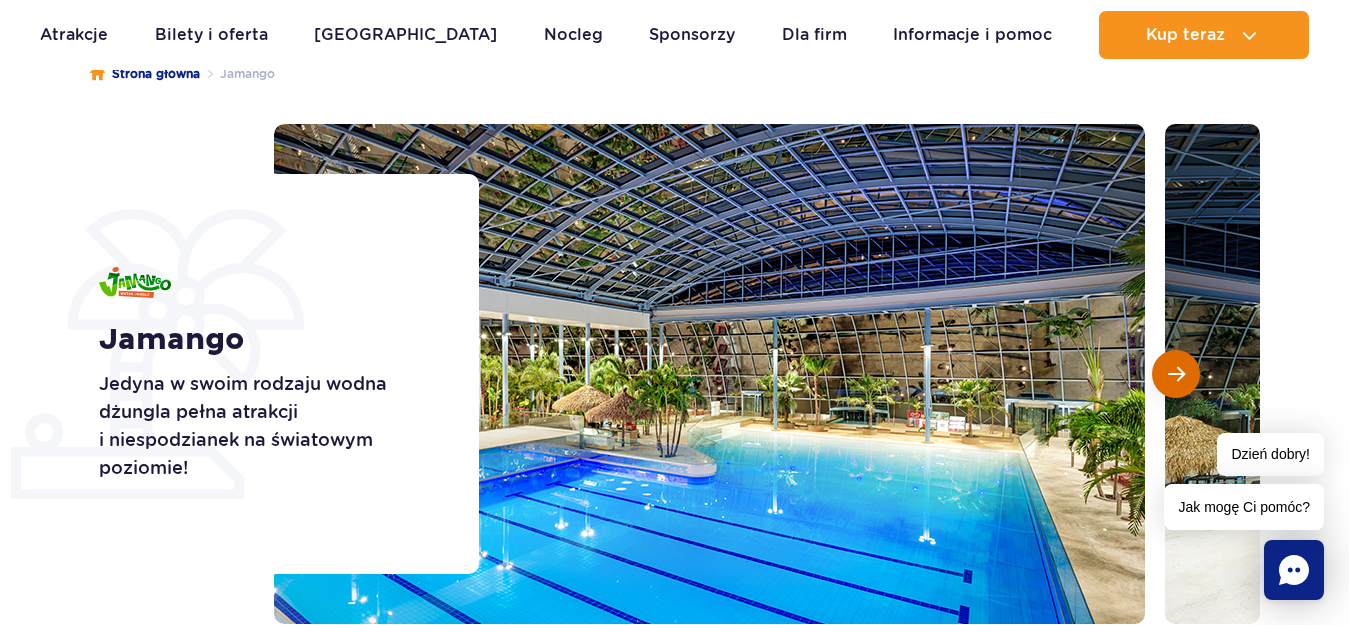 click at bounding box center [1176, 374] 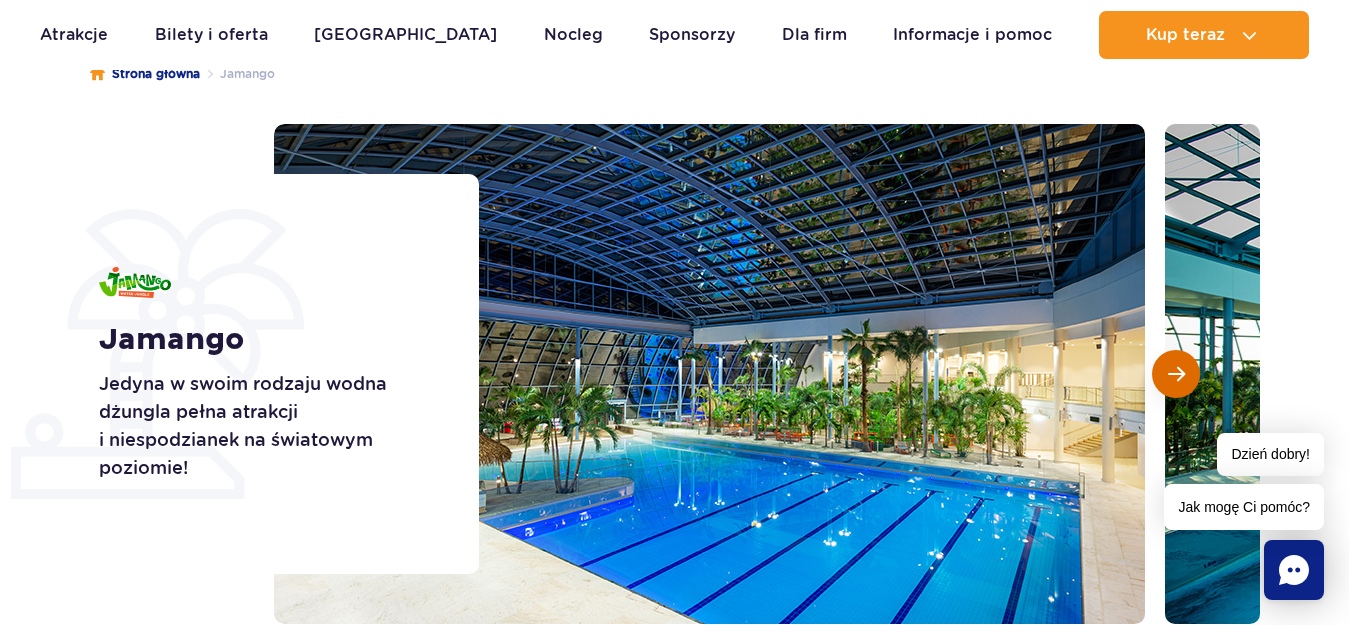 click at bounding box center [1176, 374] 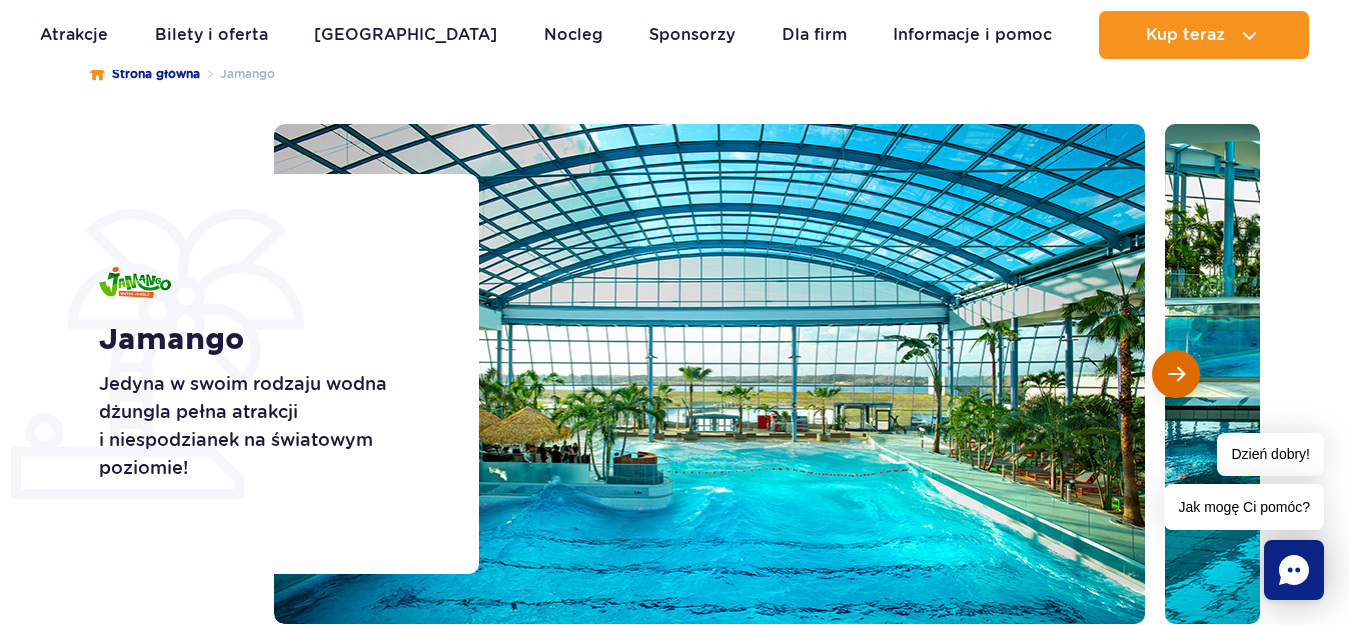 click at bounding box center [1176, 374] 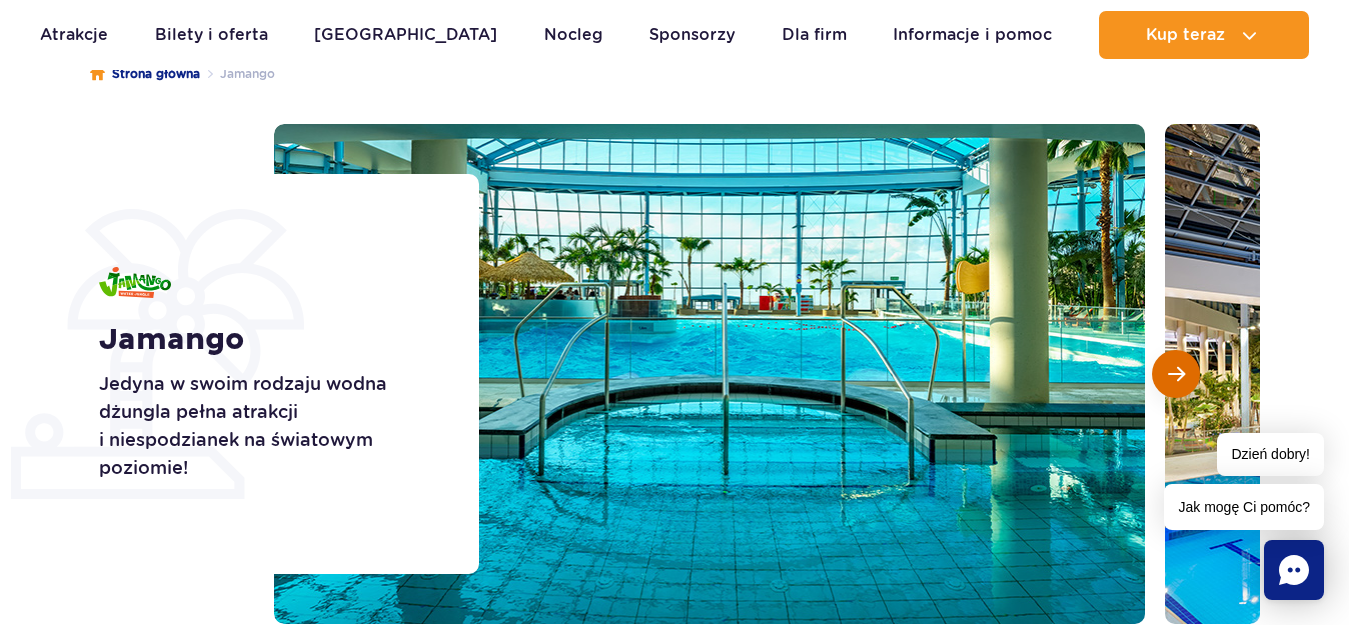 click at bounding box center (1176, 374) 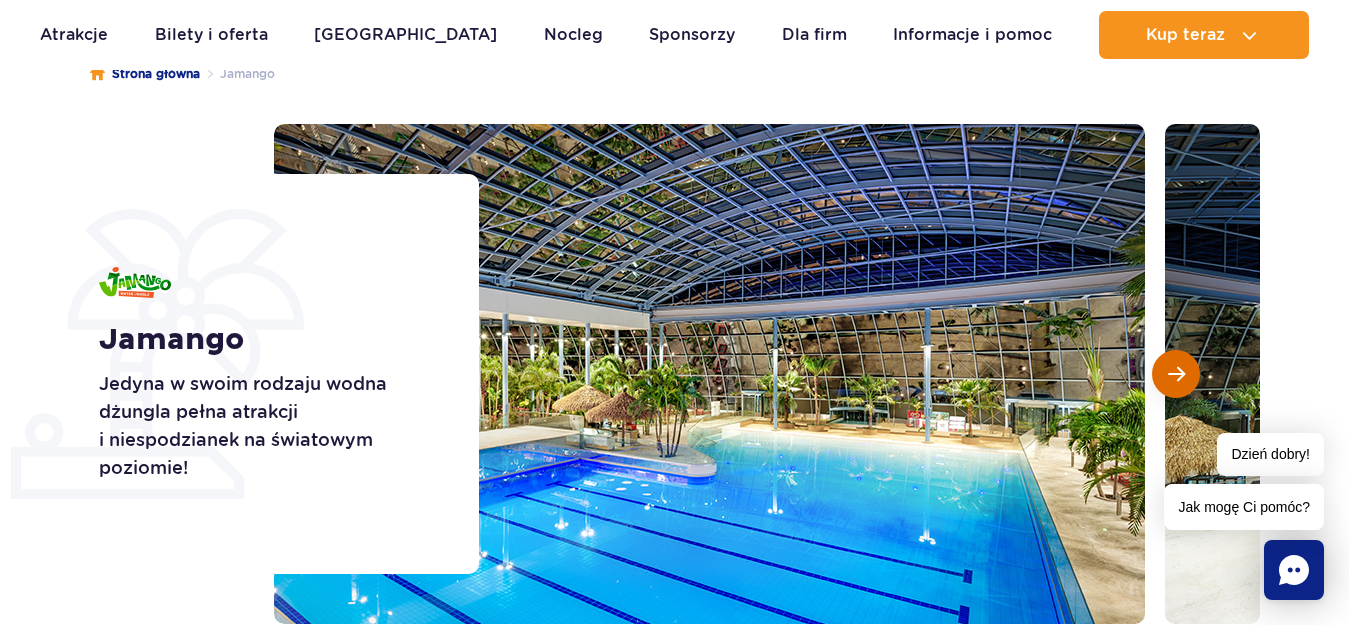 click at bounding box center [1176, 374] 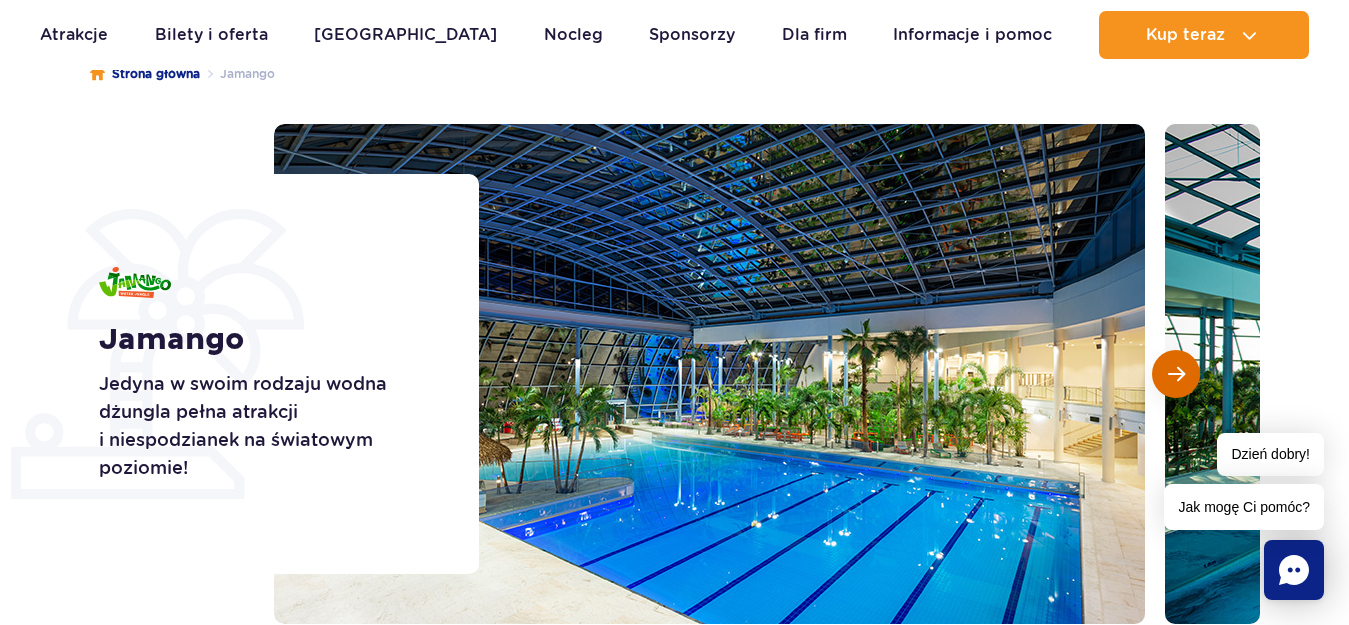 click at bounding box center (1176, 374) 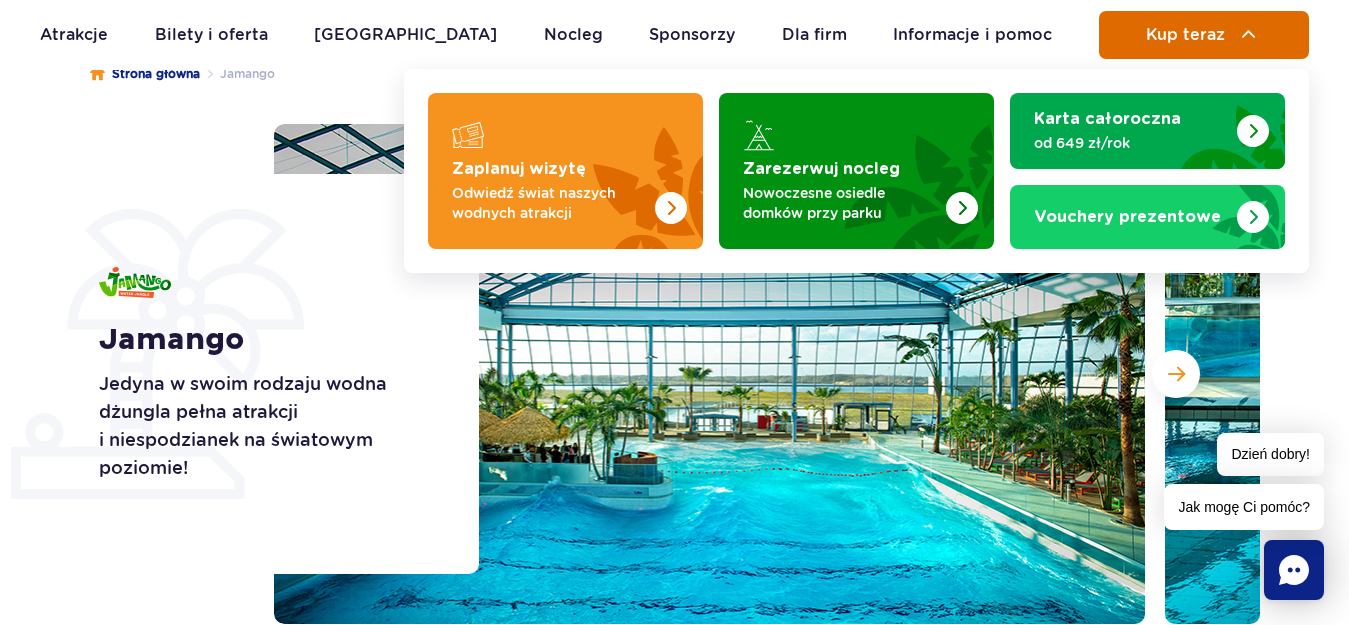 click on "Kup teraz" at bounding box center [1185, 35] 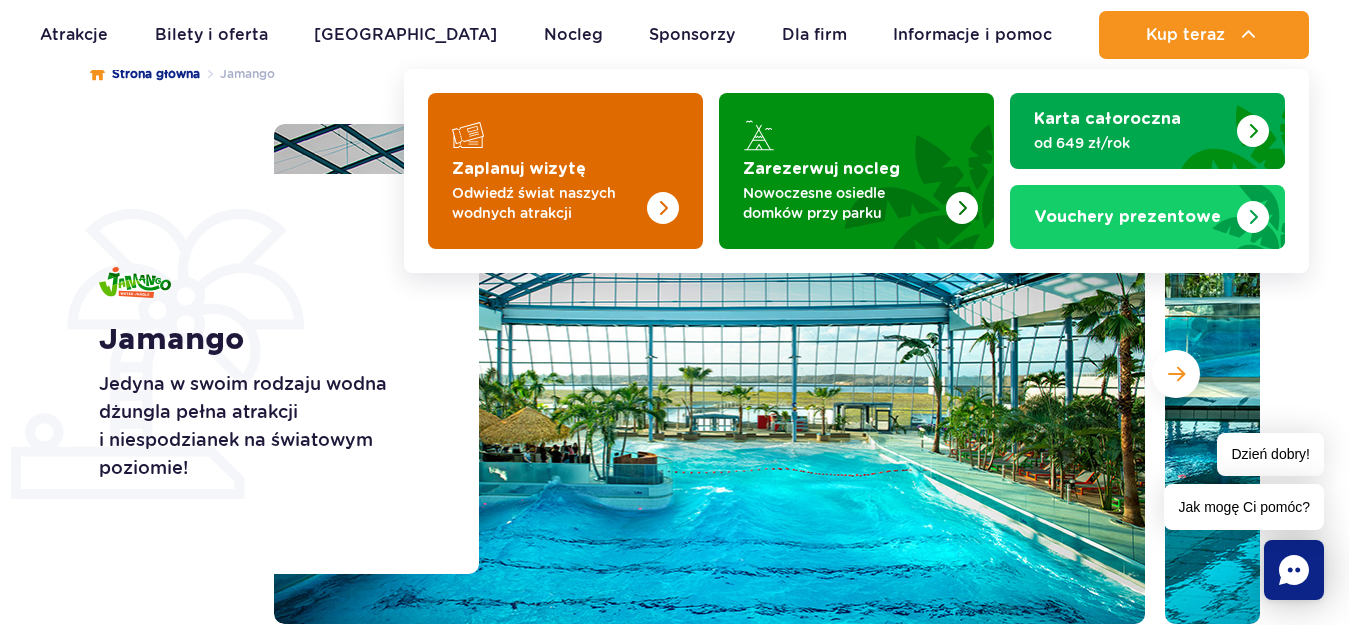 click at bounding box center [663, 208] 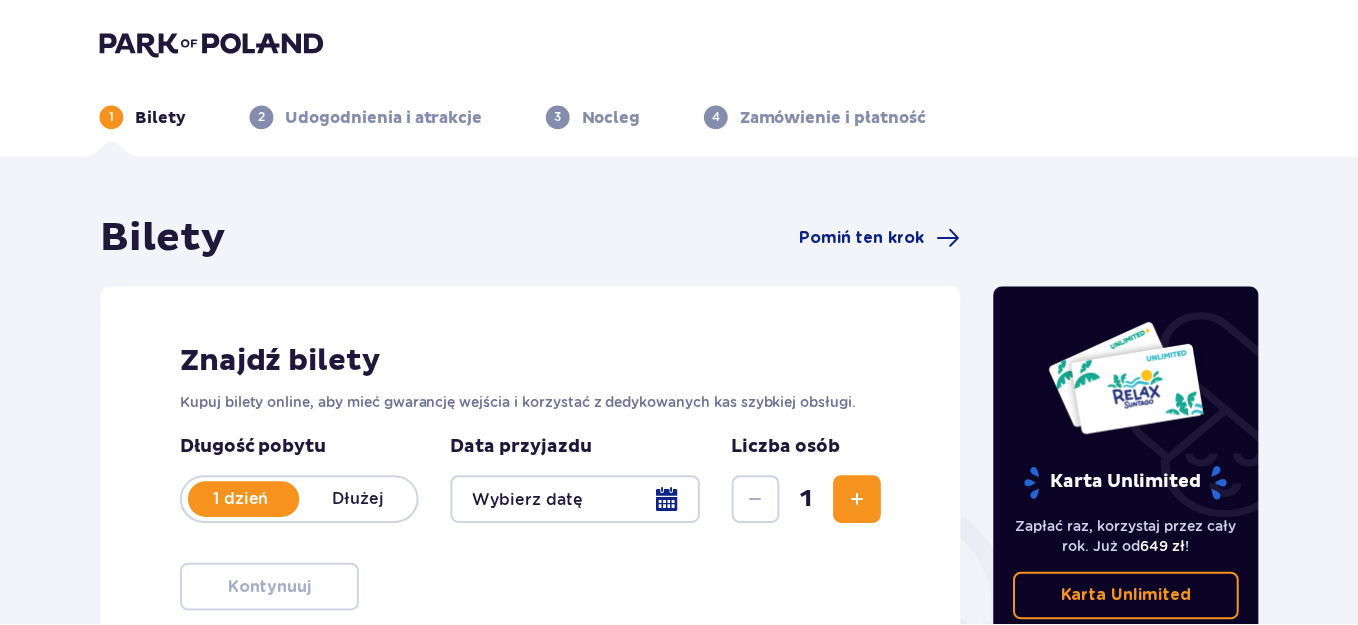 scroll, scrollTop: 0, scrollLeft: 0, axis: both 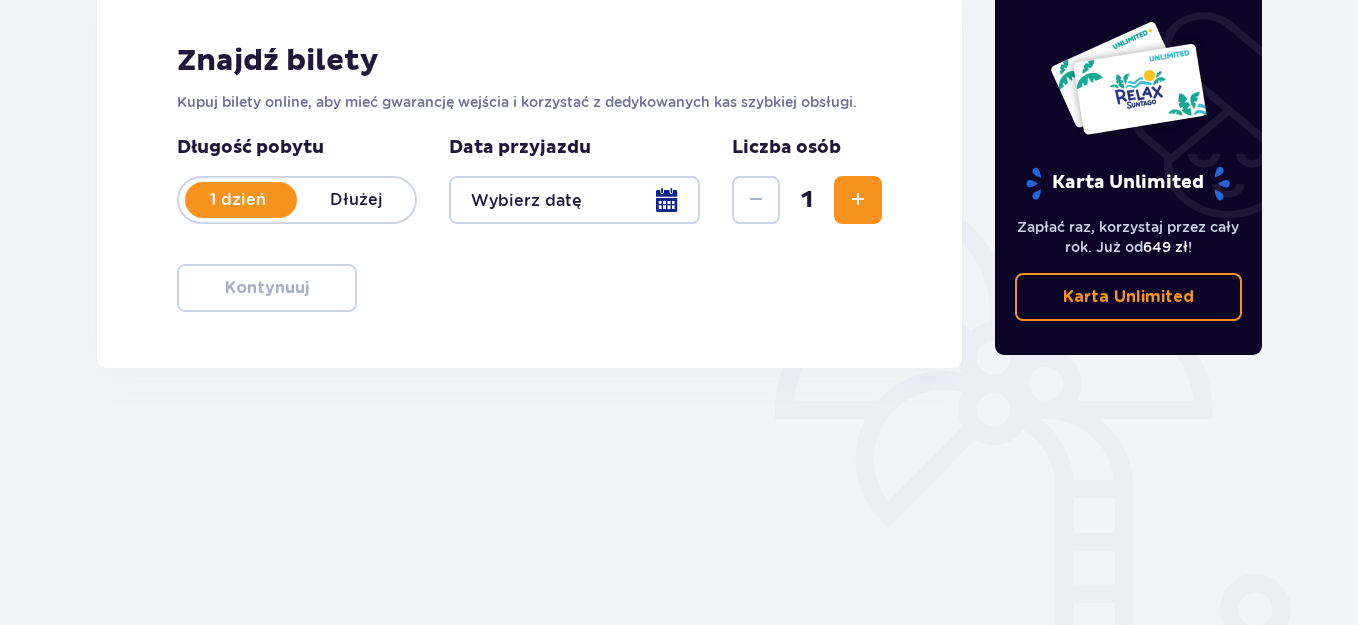 click at bounding box center [574, 200] 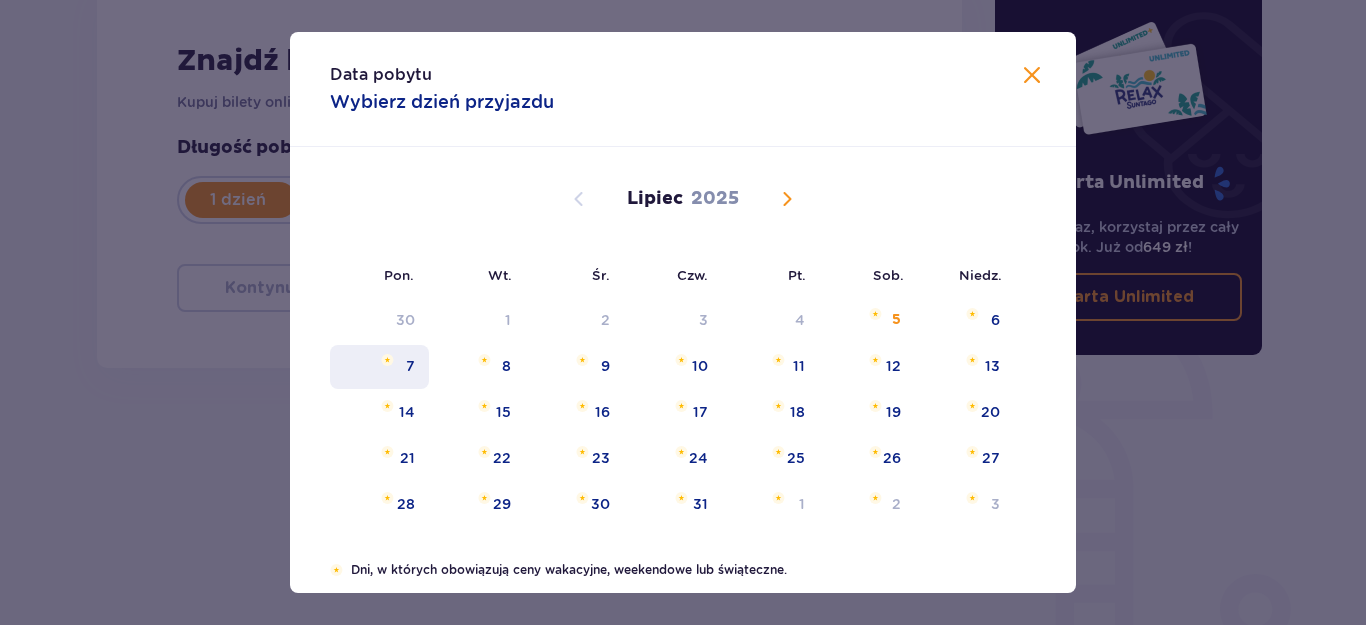 click on "7" at bounding box center (410, 366) 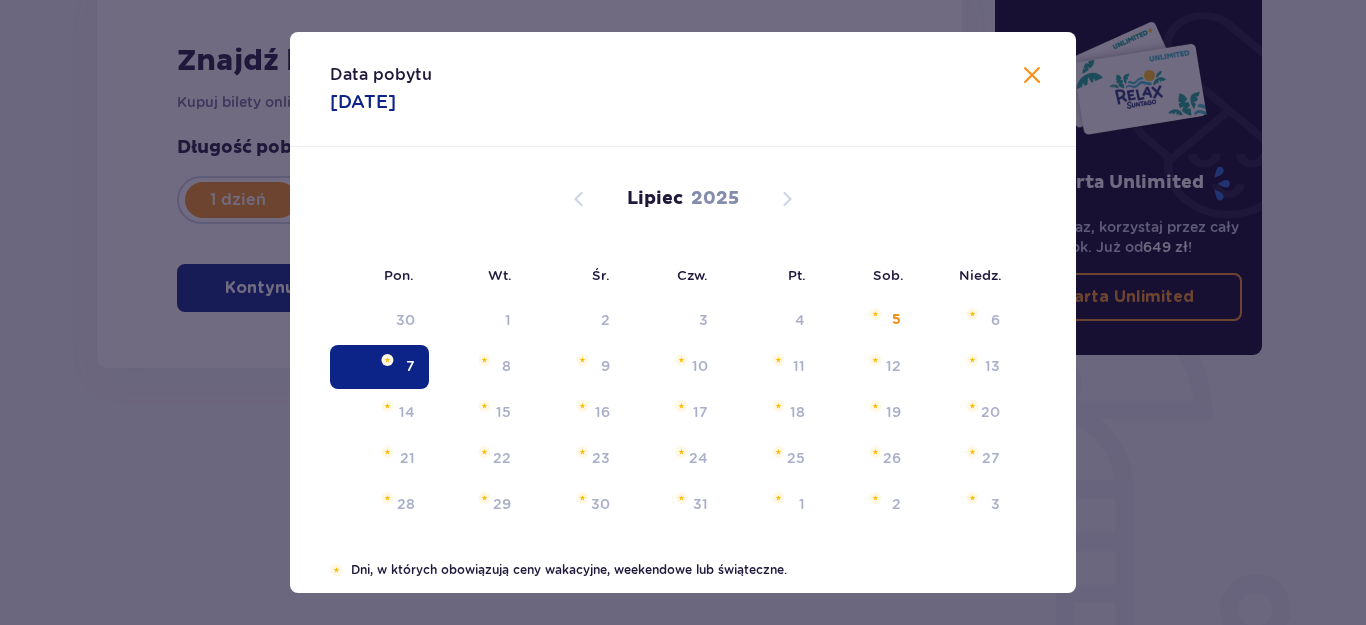 type on "07.07.25" 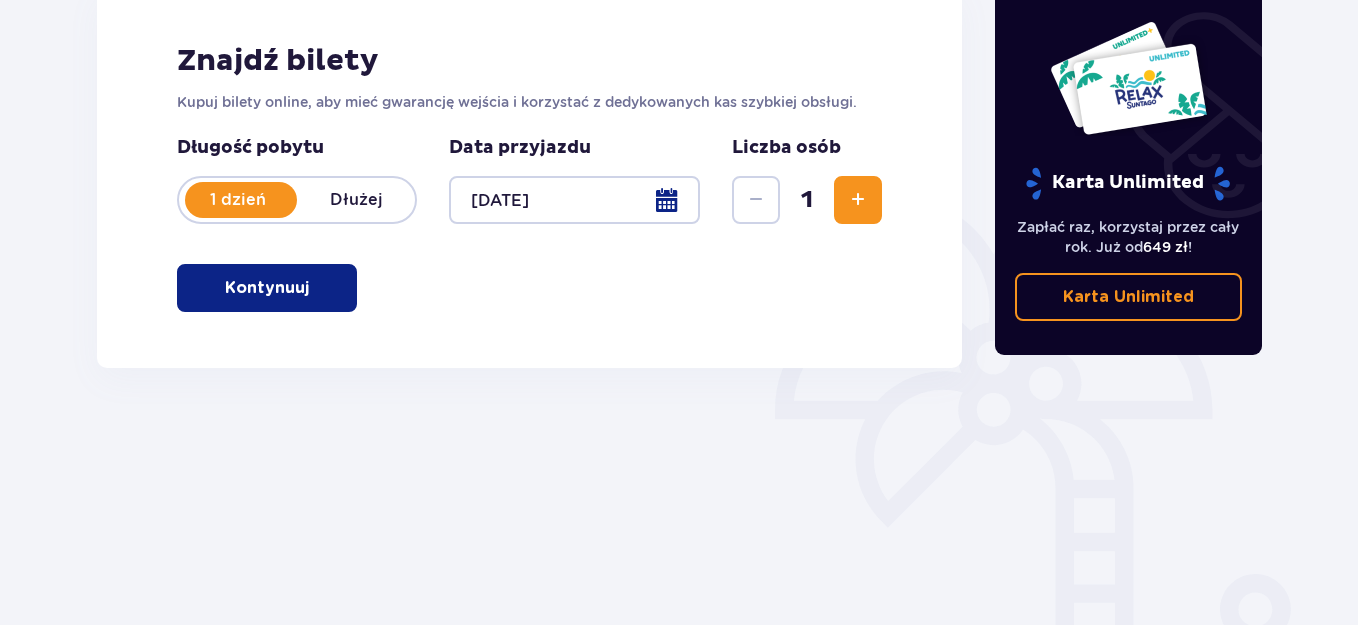 click on "Karta Unlimited" at bounding box center (1128, 110) 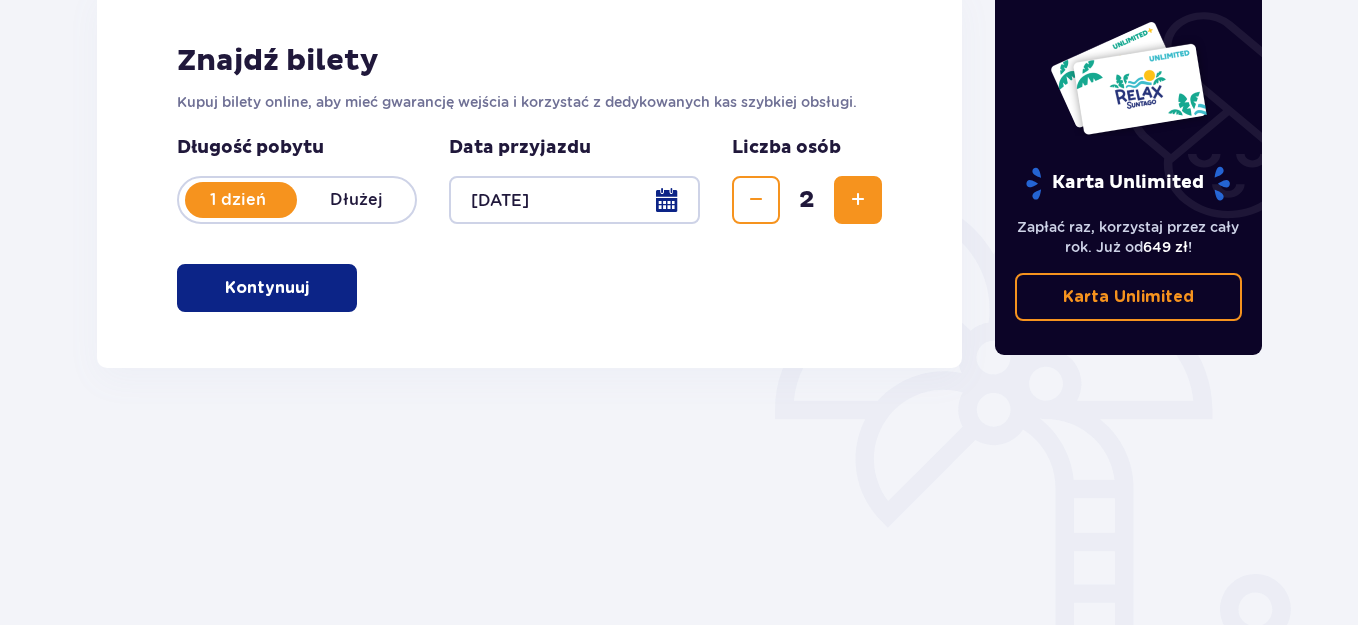 click at bounding box center [858, 200] 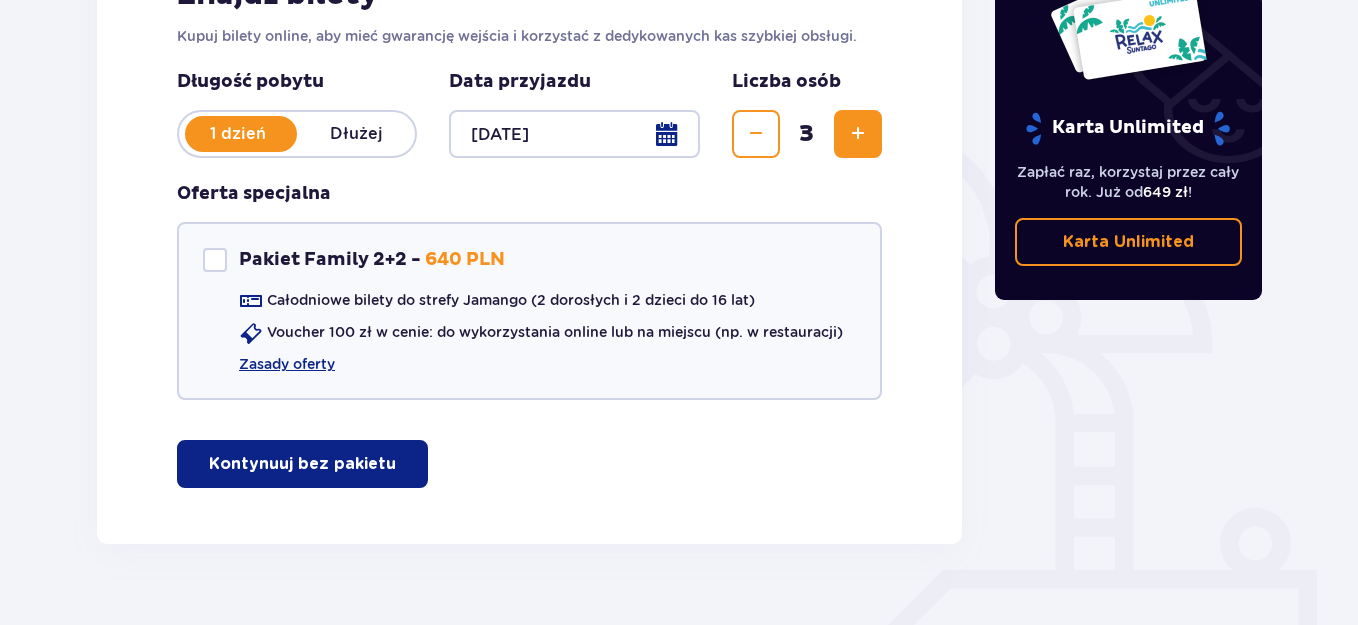 scroll, scrollTop: 405, scrollLeft: 0, axis: vertical 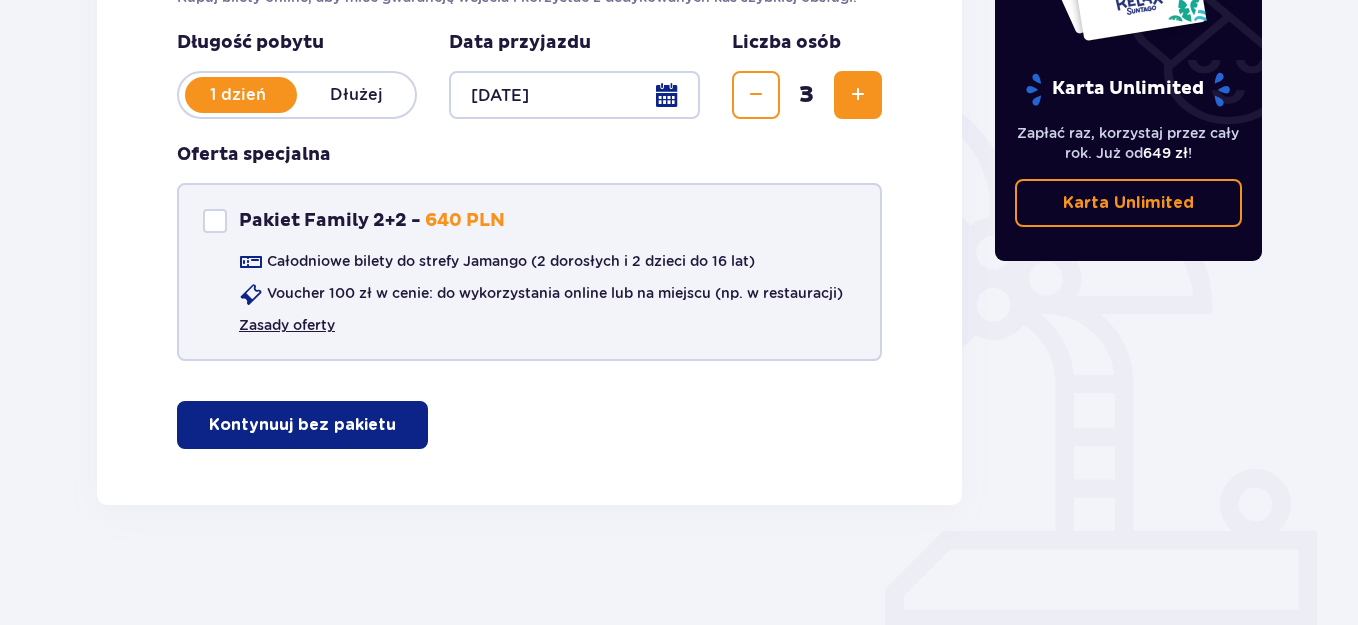 click on "Zasady oferty" at bounding box center [287, 325] 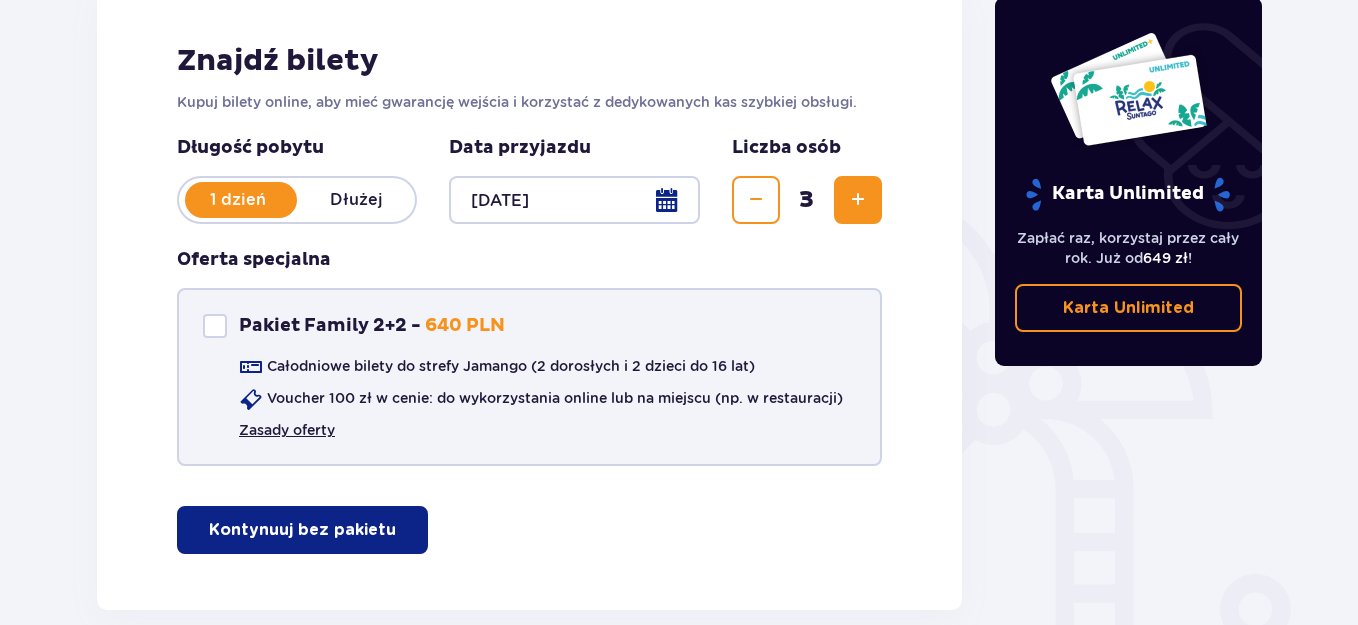 scroll, scrollTop: 405, scrollLeft: 0, axis: vertical 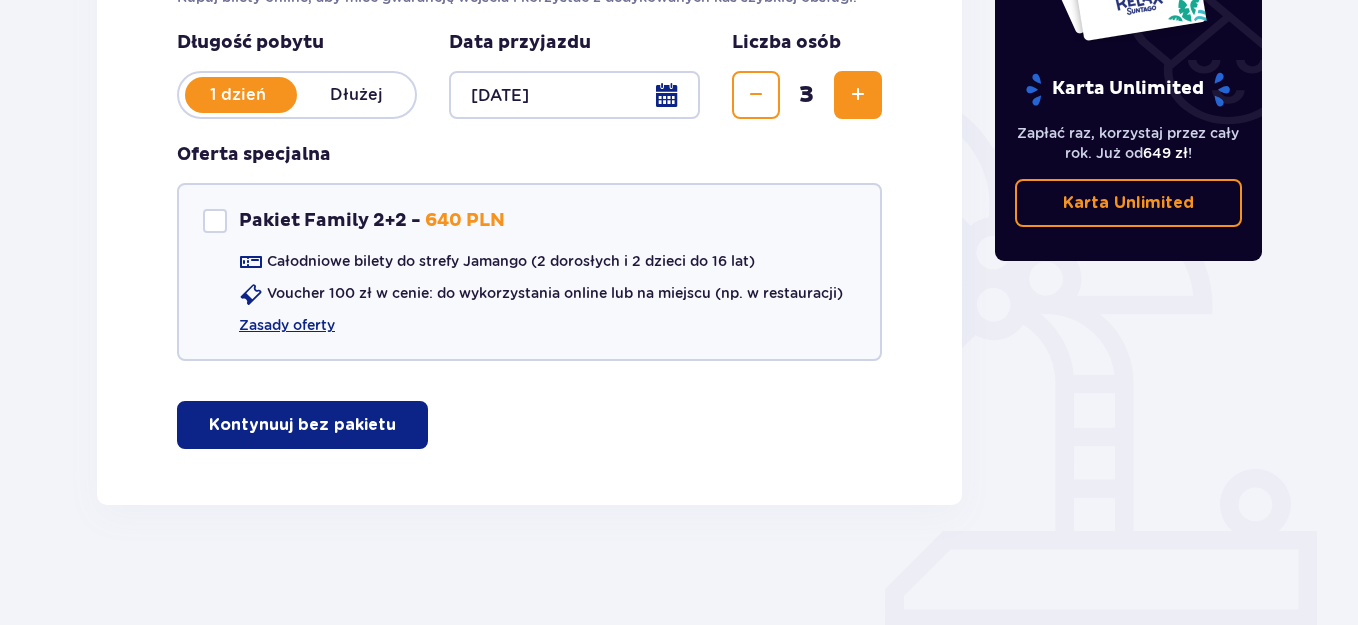 click on "Kontynuuj bez pakietu" at bounding box center (302, 425) 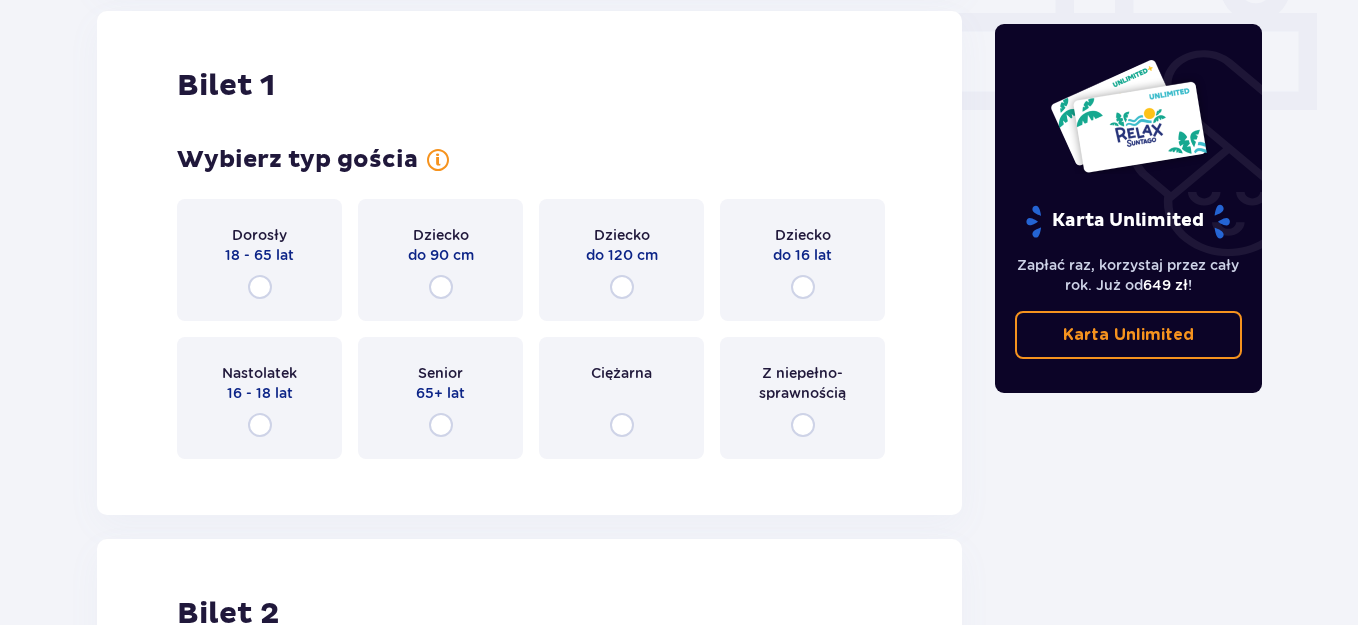 scroll, scrollTop: 910, scrollLeft: 0, axis: vertical 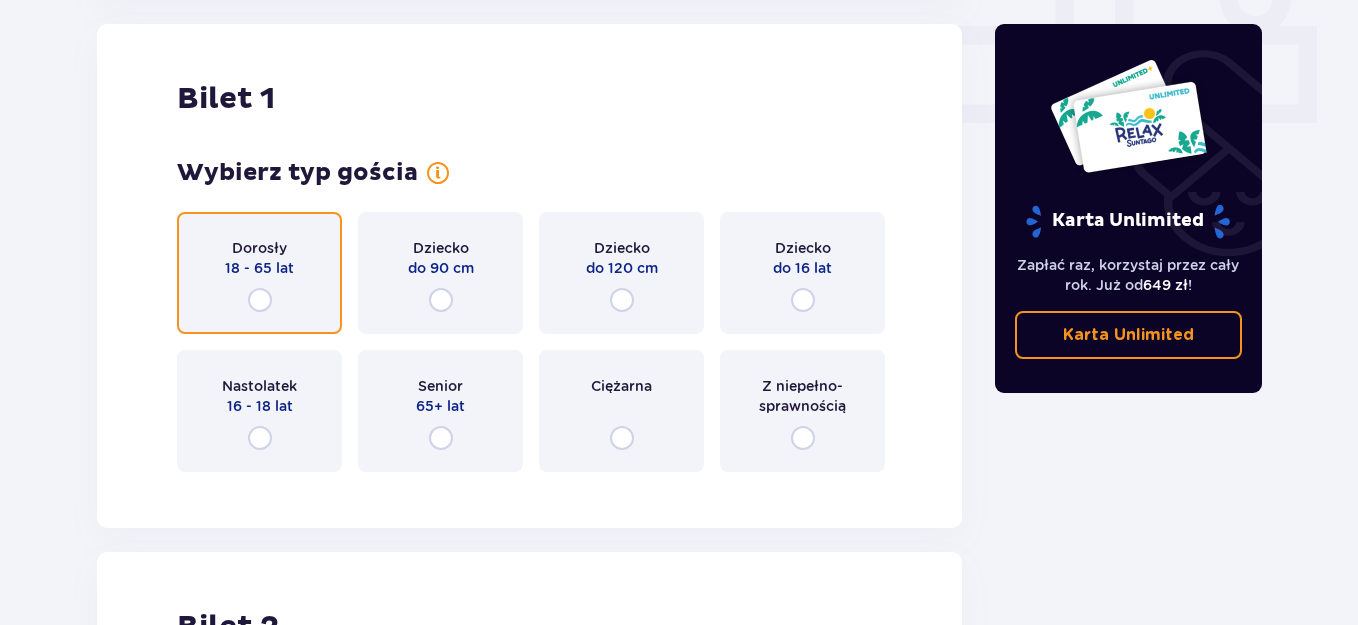 click at bounding box center [260, 300] 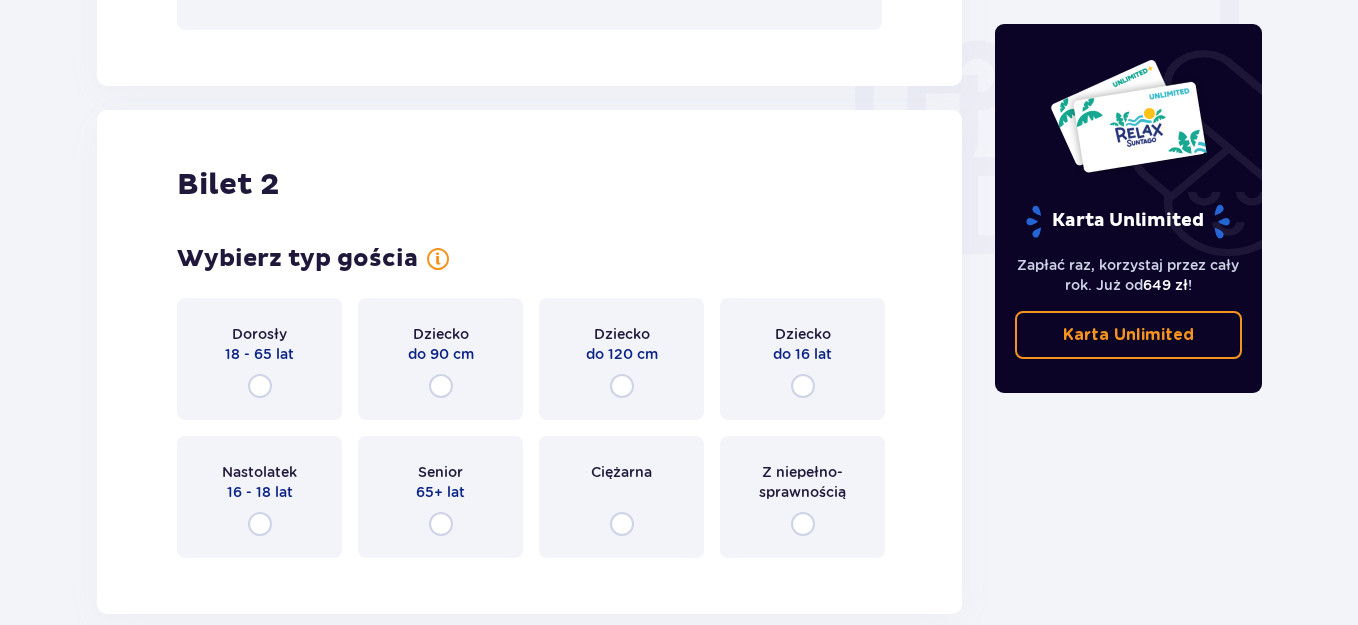scroll, scrollTop: 1898, scrollLeft: 0, axis: vertical 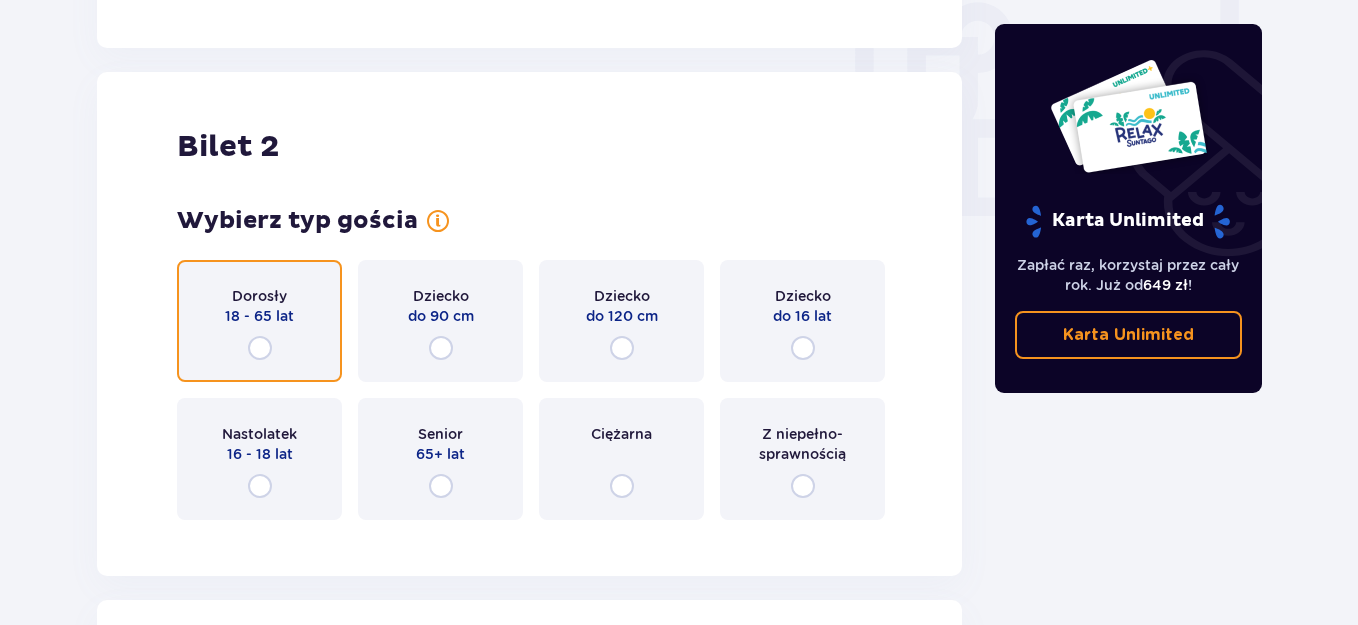 drag, startPoint x: 252, startPoint y: 338, endPoint x: 135, endPoint y: 266, distance: 137.37904 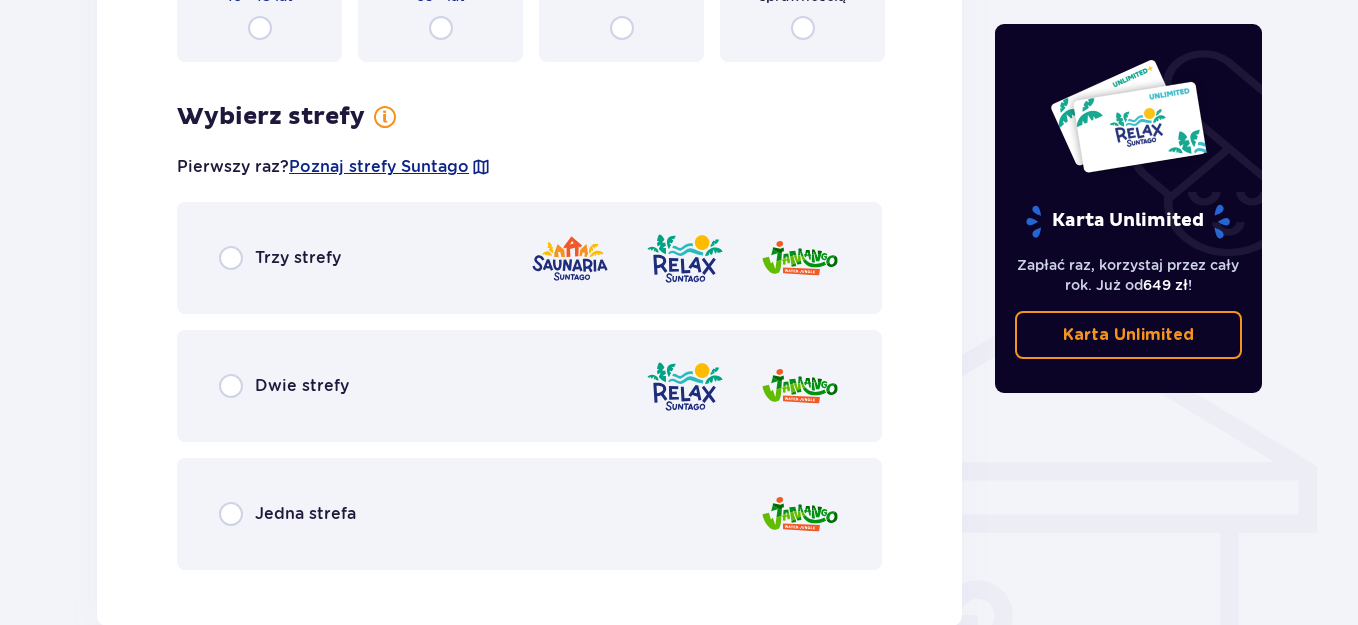 scroll, scrollTop: 1334, scrollLeft: 0, axis: vertical 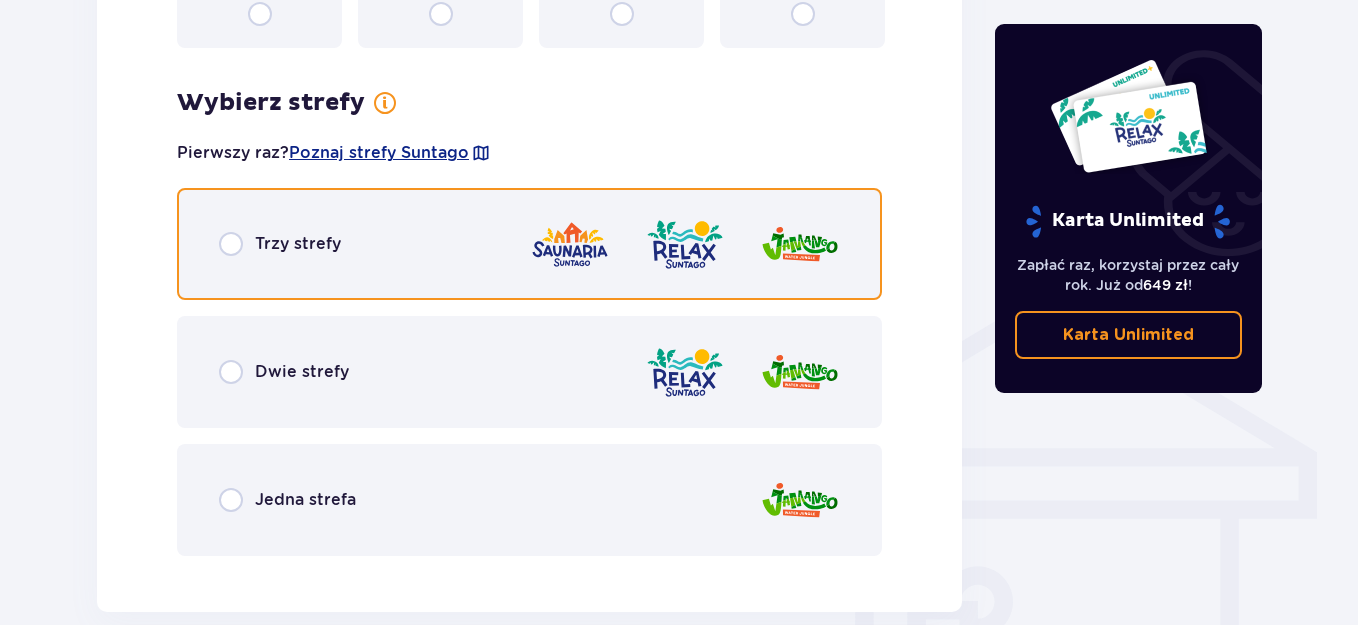 click at bounding box center [231, 244] 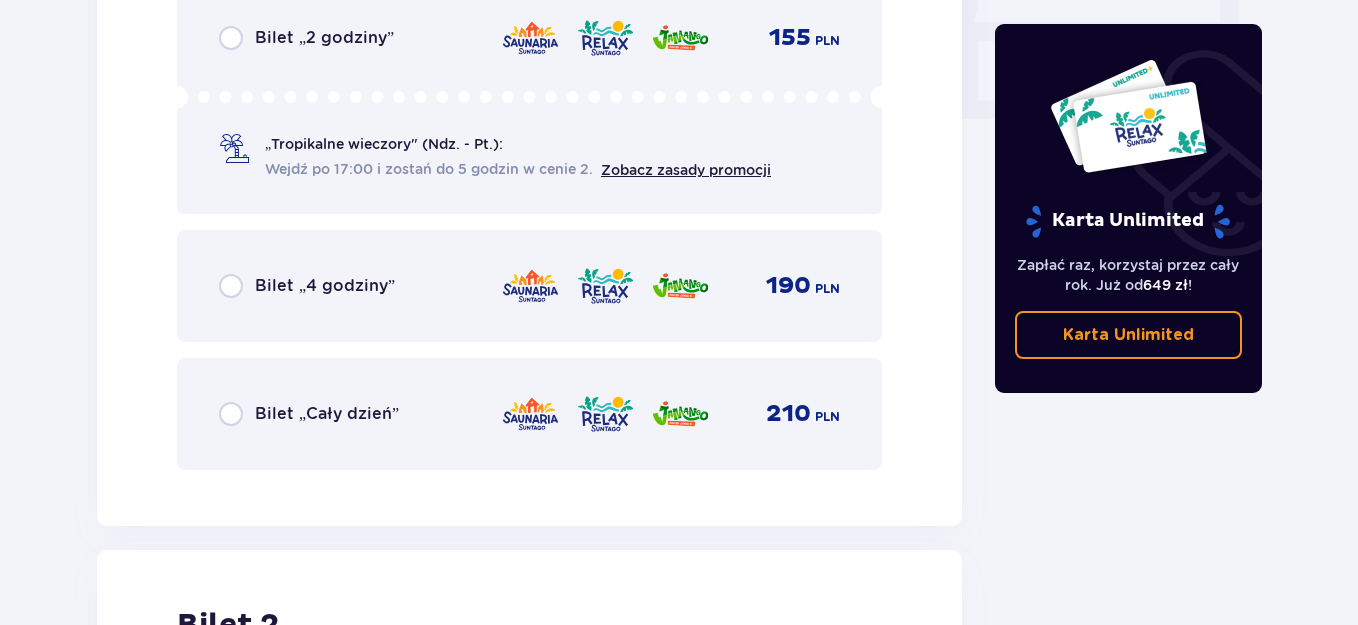 scroll, scrollTop: 2106, scrollLeft: 0, axis: vertical 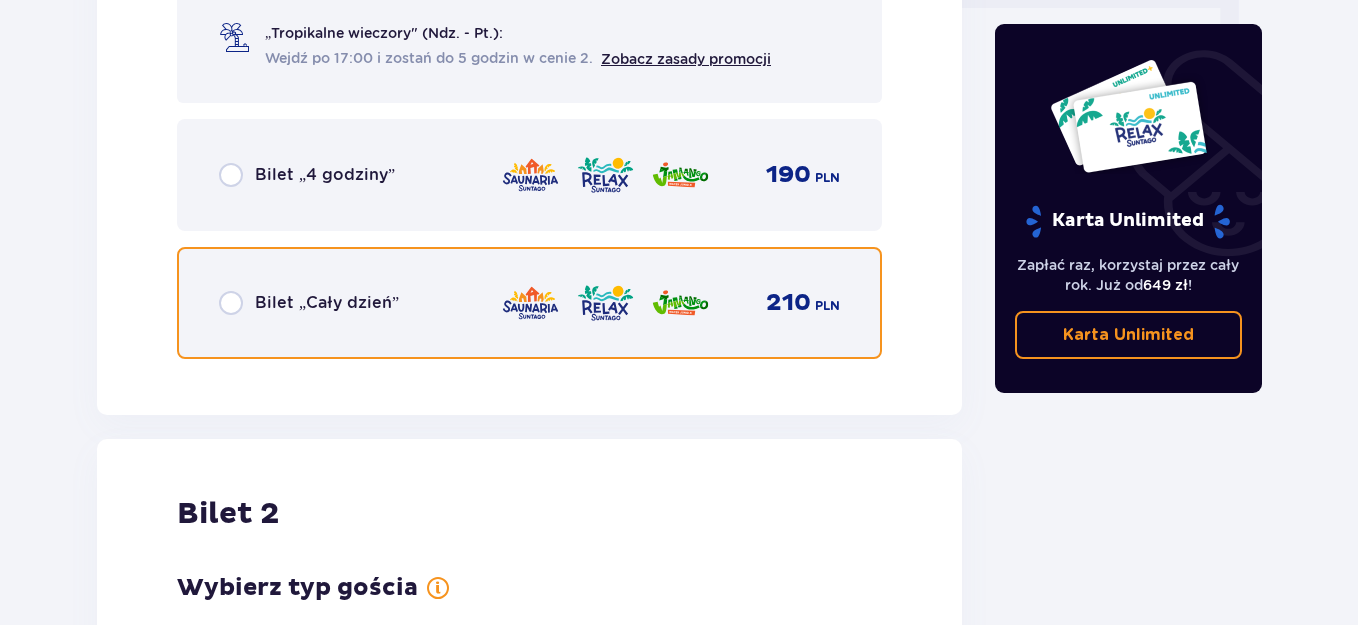 click at bounding box center [231, 303] 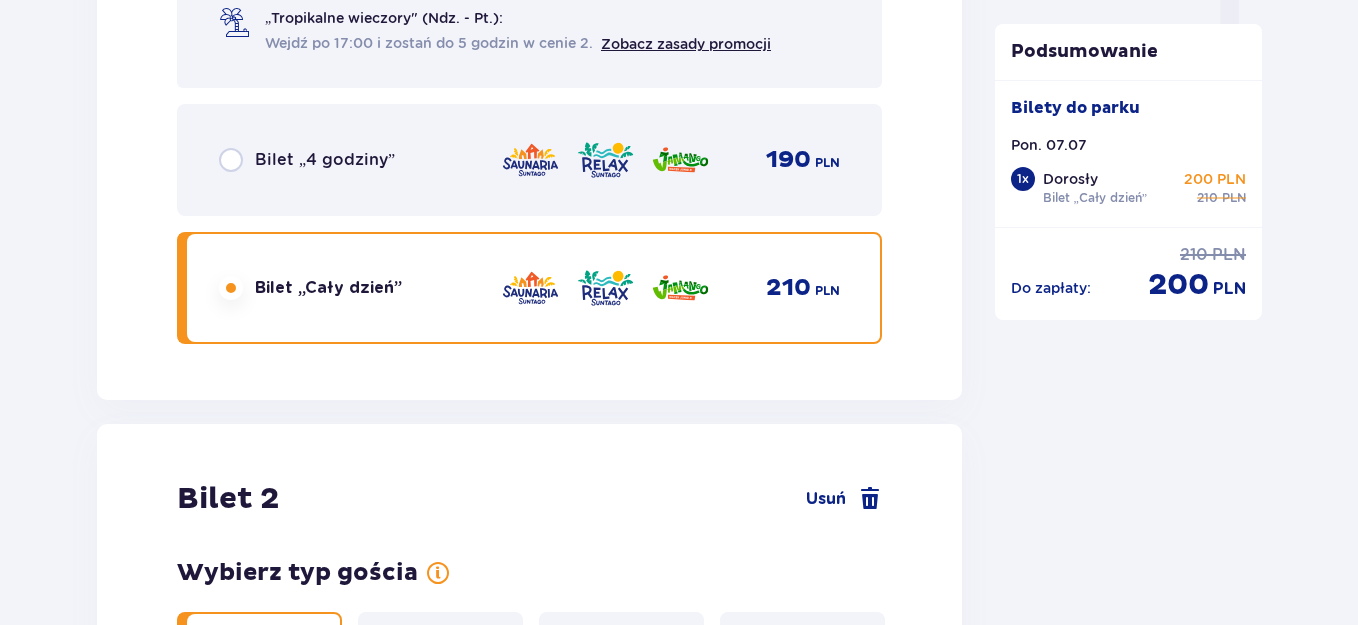 scroll, scrollTop: 2521, scrollLeft: 0, axis: vertical 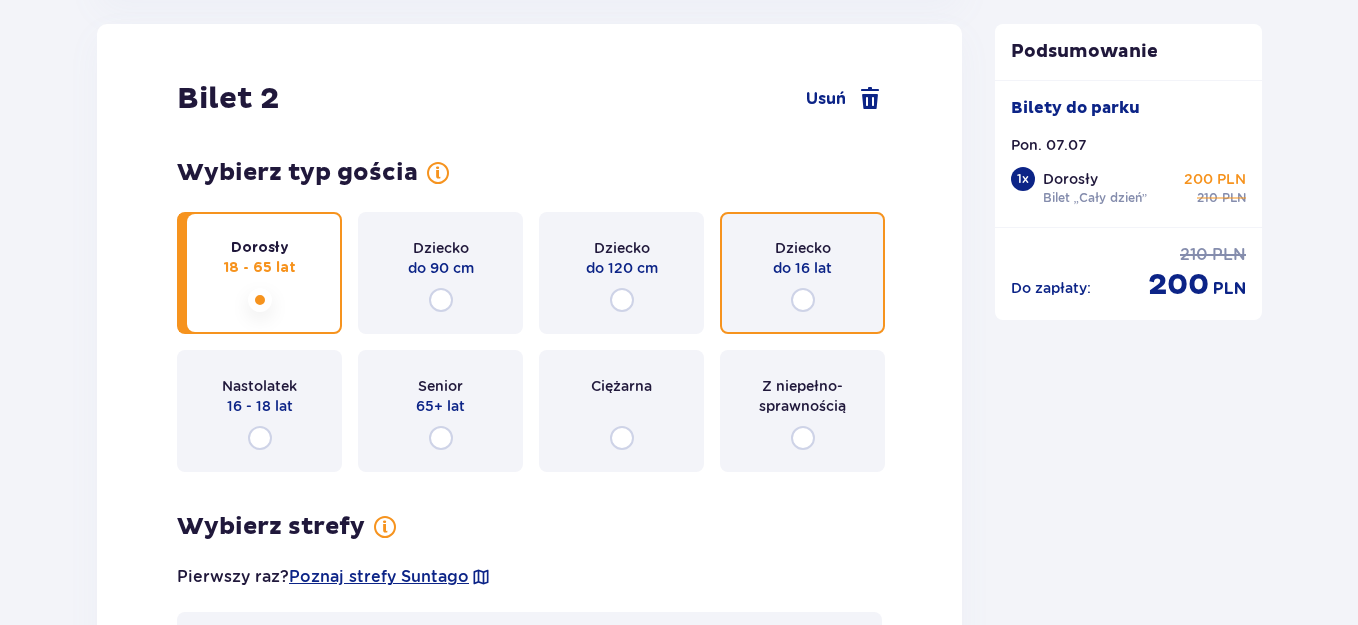 click at bounding box center [803, 300] 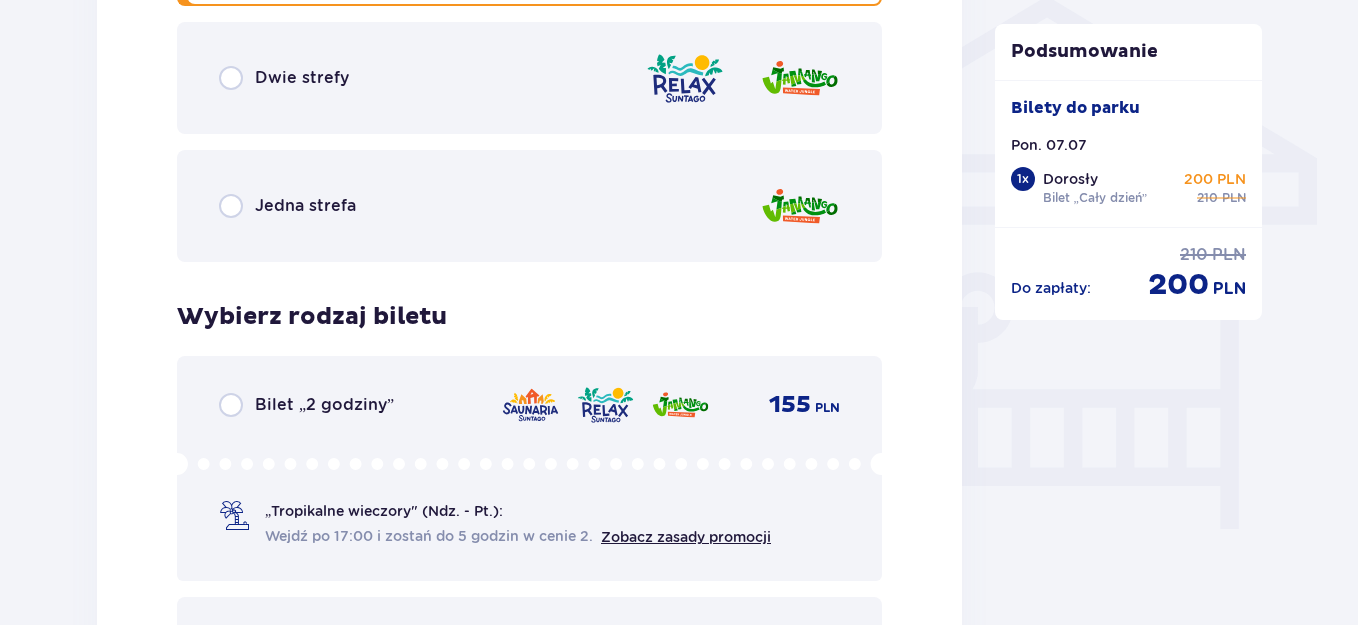 scroll, scrollTop: 1620, scrollLeft: 0, axis: vertical 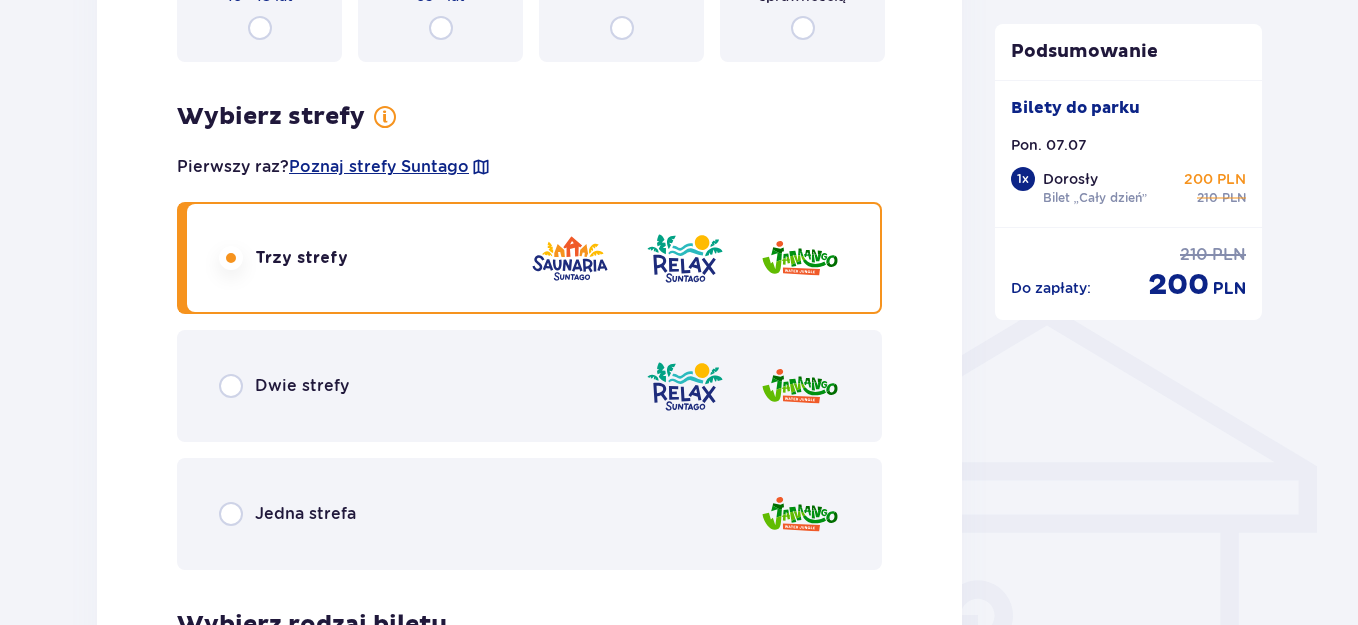 click on "Jedna strefa" at bounding box center (287, 514) 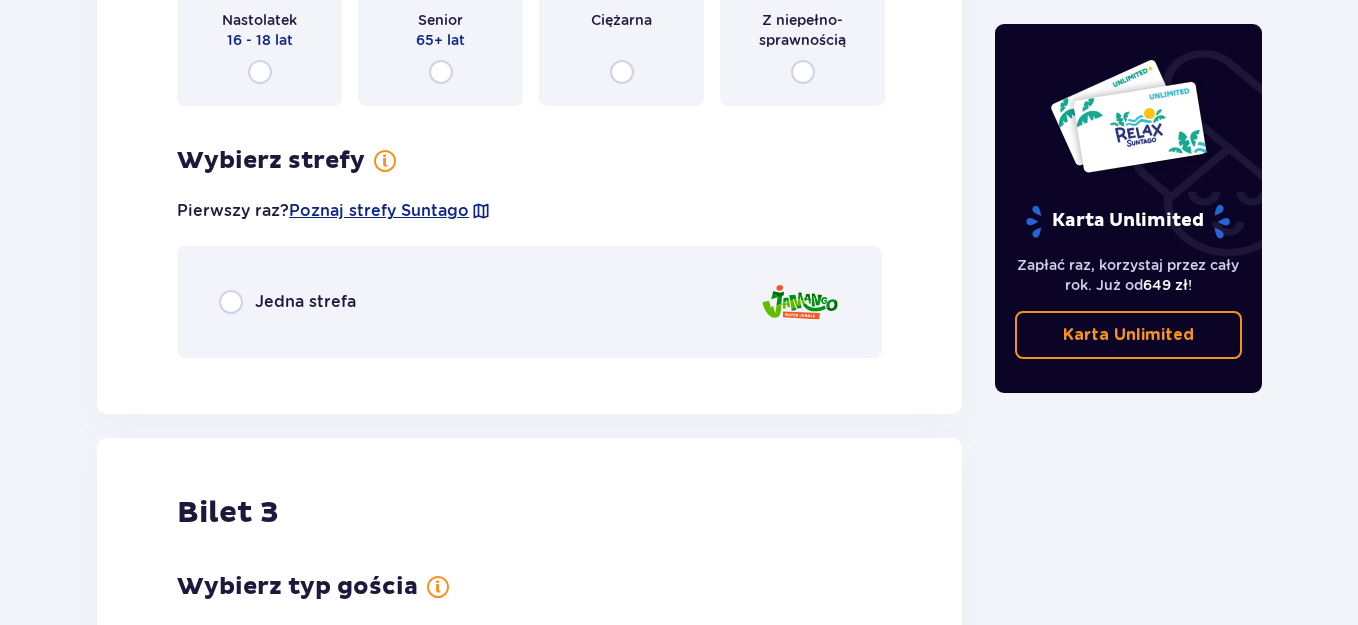 scroll, scrollTop: 2906, scrollLeft: 0, axis: vertical 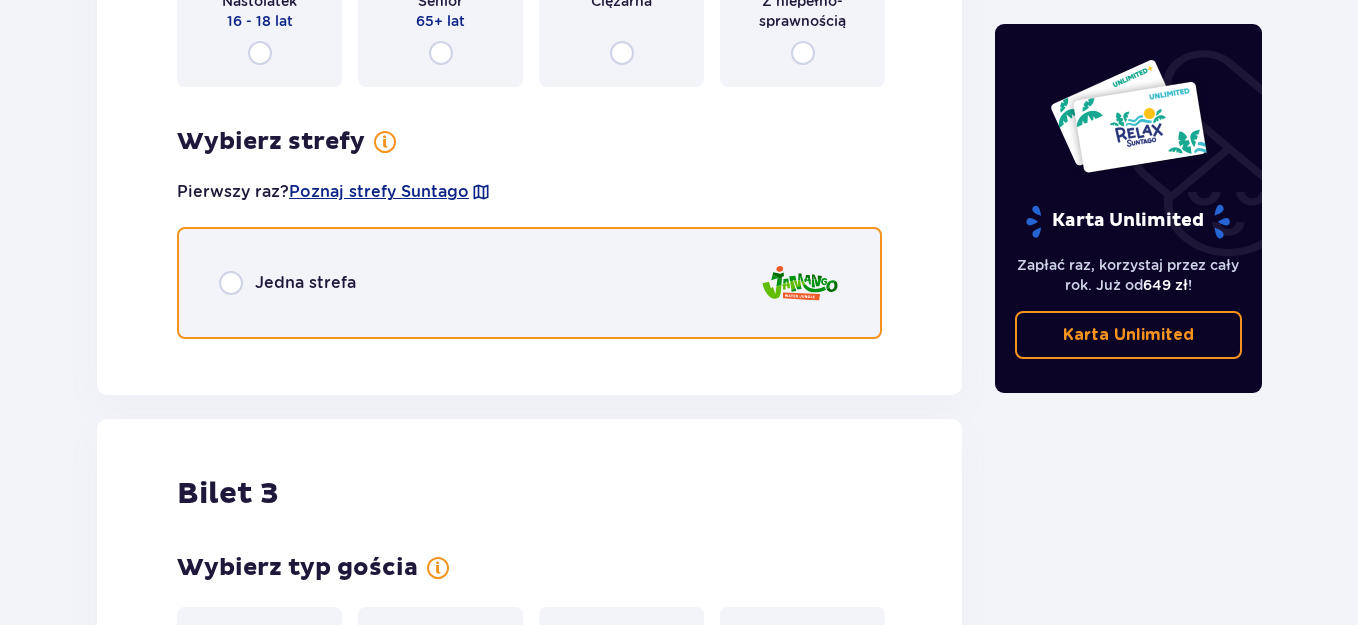 drag, startPoint x: 230, startPoint y: 280, endPoint x: 92, endPoint y: 240, distance: 143.6802 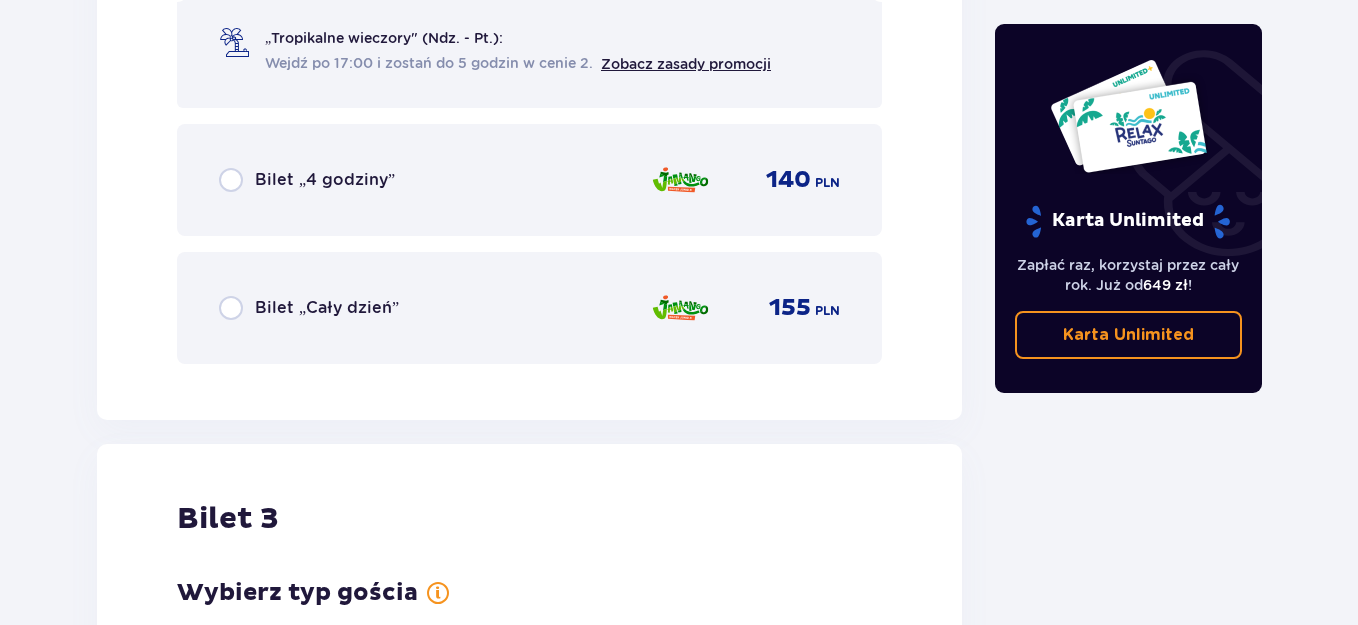 scroll, scrollTop: 3461, scrollLeft: 0, axis: vertical 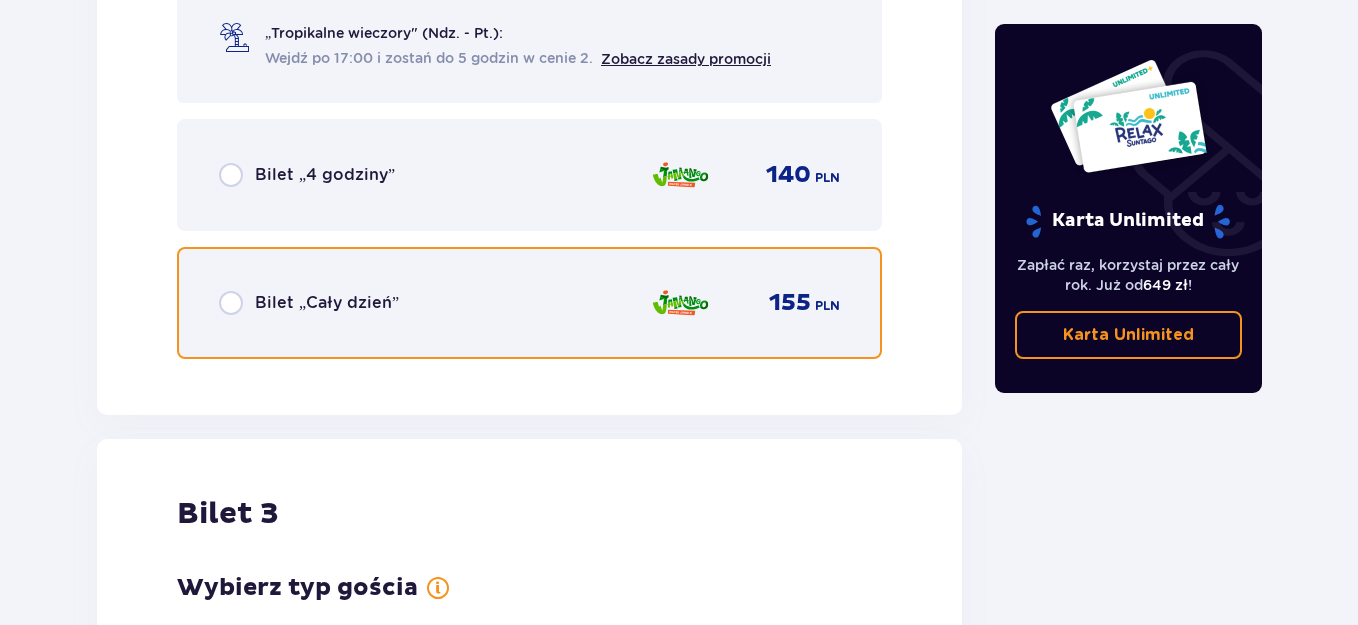 click at bounding box center (231, 303) 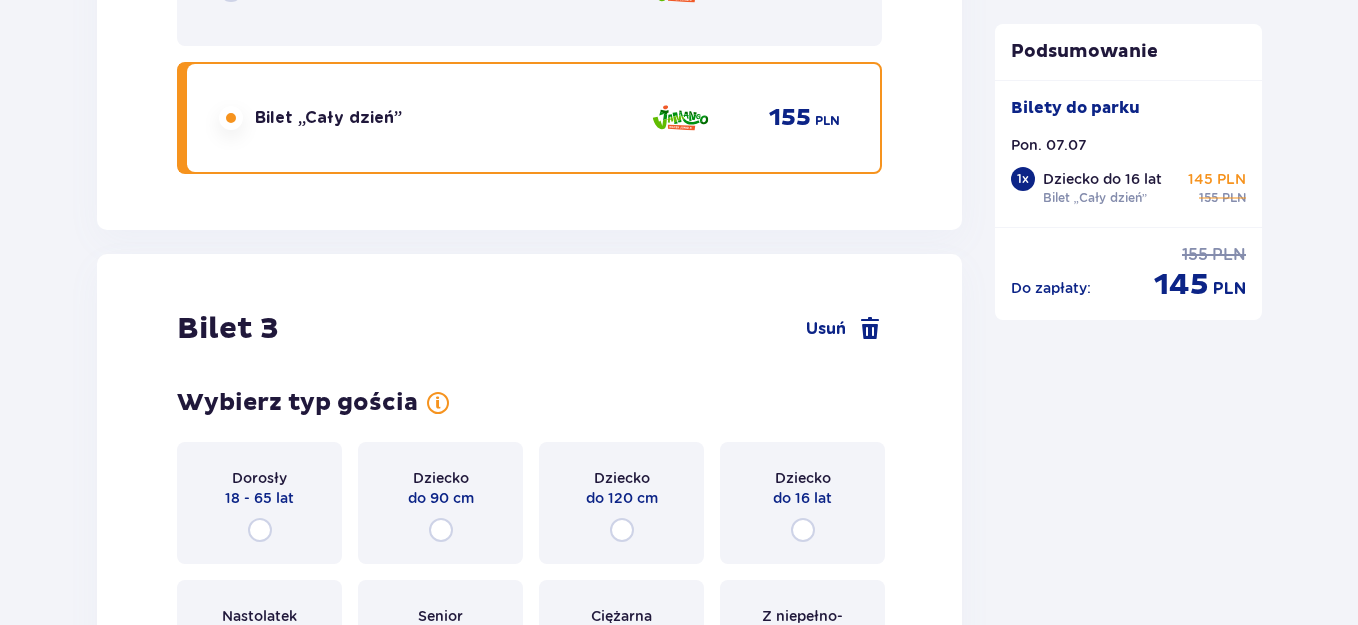 scroll, scrollTop: 3810, scrollLeft: 0, axis: vertical 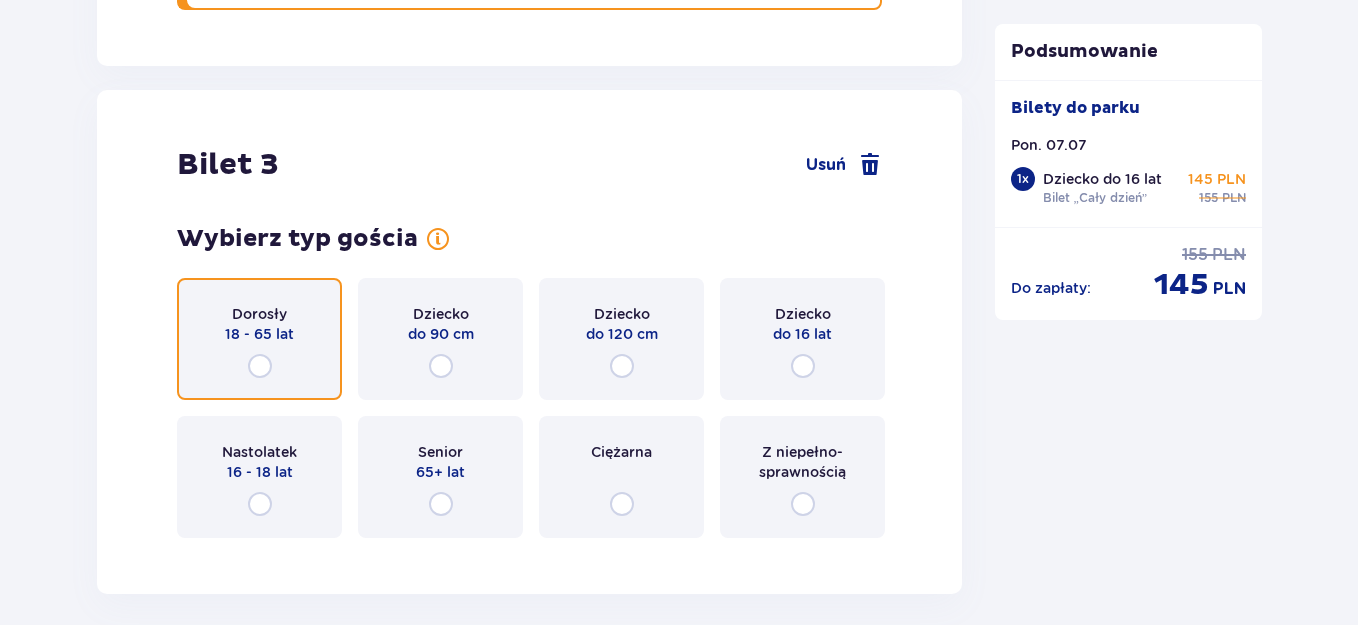 click at bounding box center (260, 366) 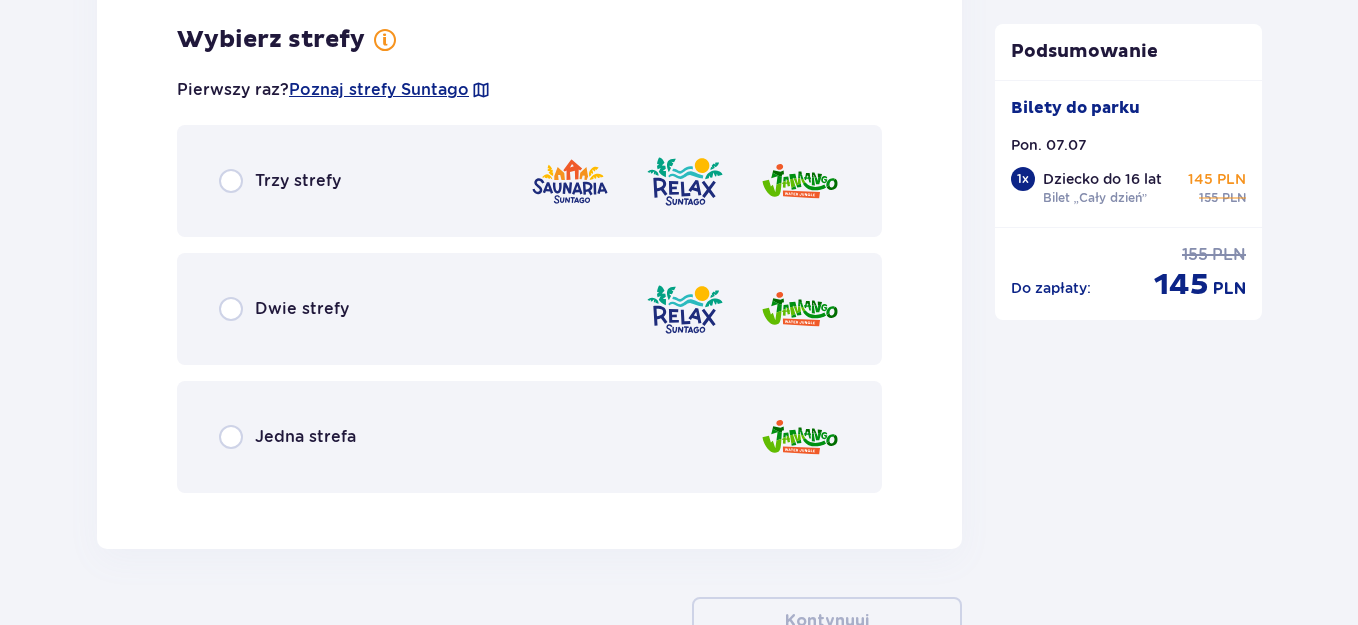 scroll, scrollTop: 4364, scrollLeft: 0, axis: vertical 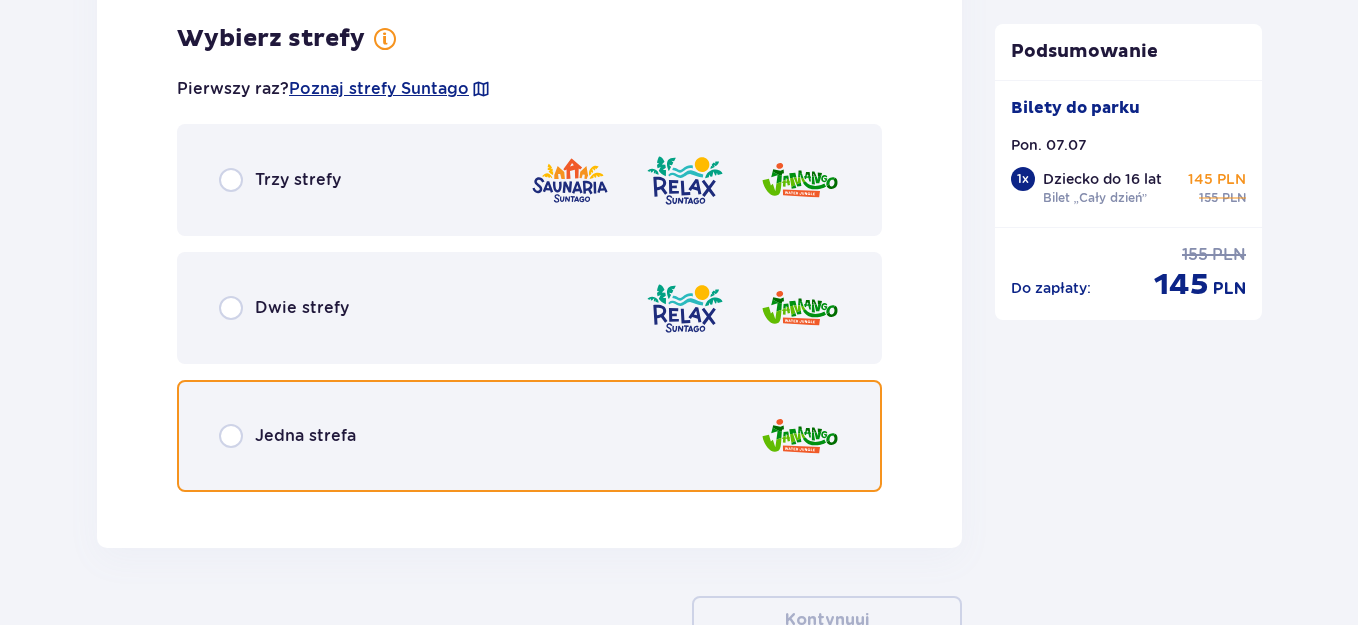 click at bounding box center (231, 436) 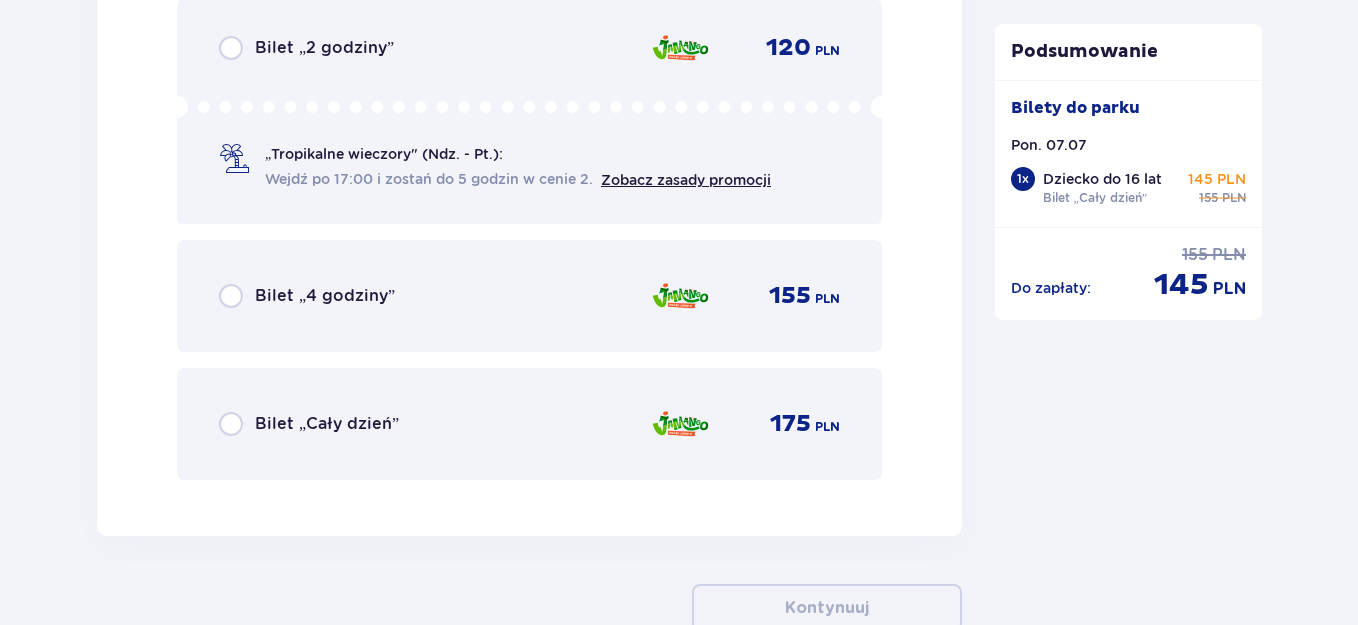 scroll, scrollTop: 5078, scrollLeft: 0, axis: vertical 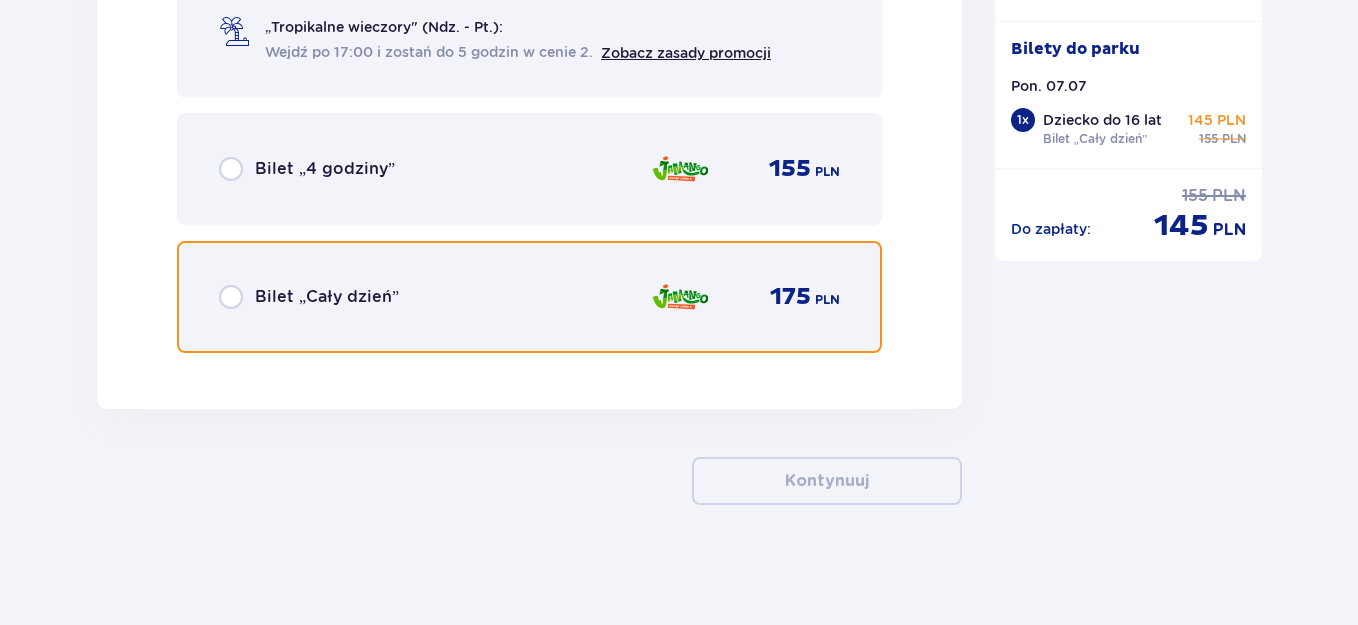 click at bounding box center (231, 297) 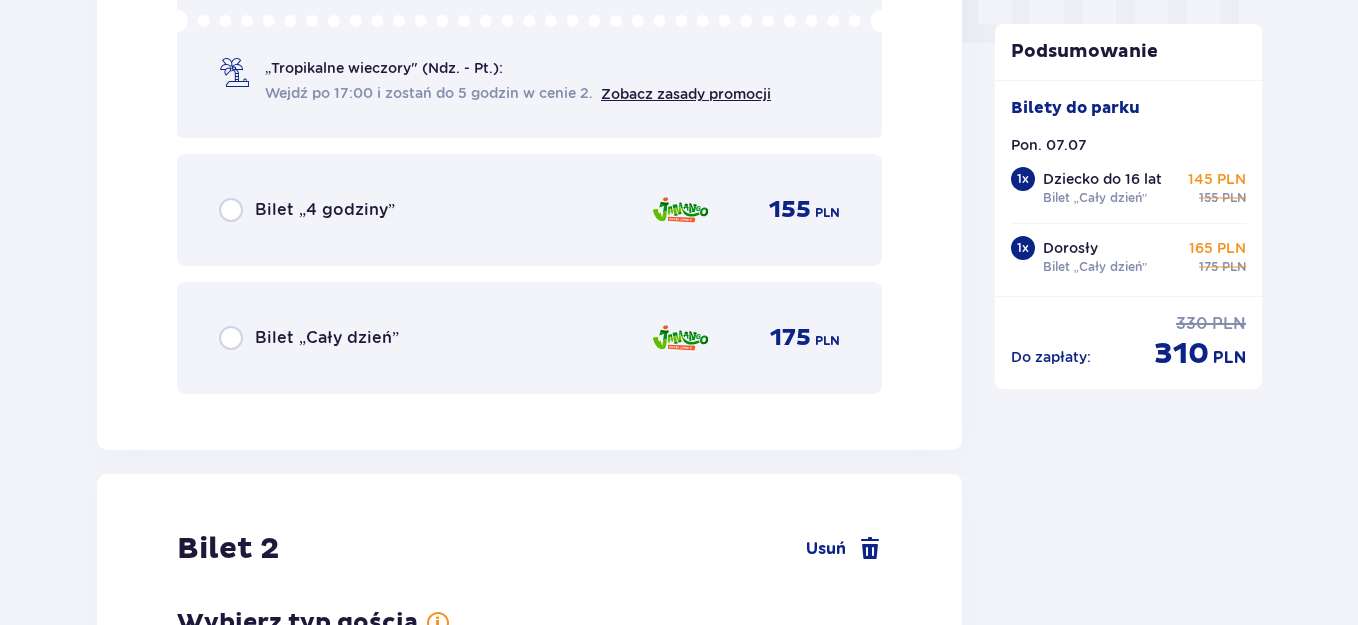 scroll, scrollTop: 2078, scrollLeft: 0, axis: vertical 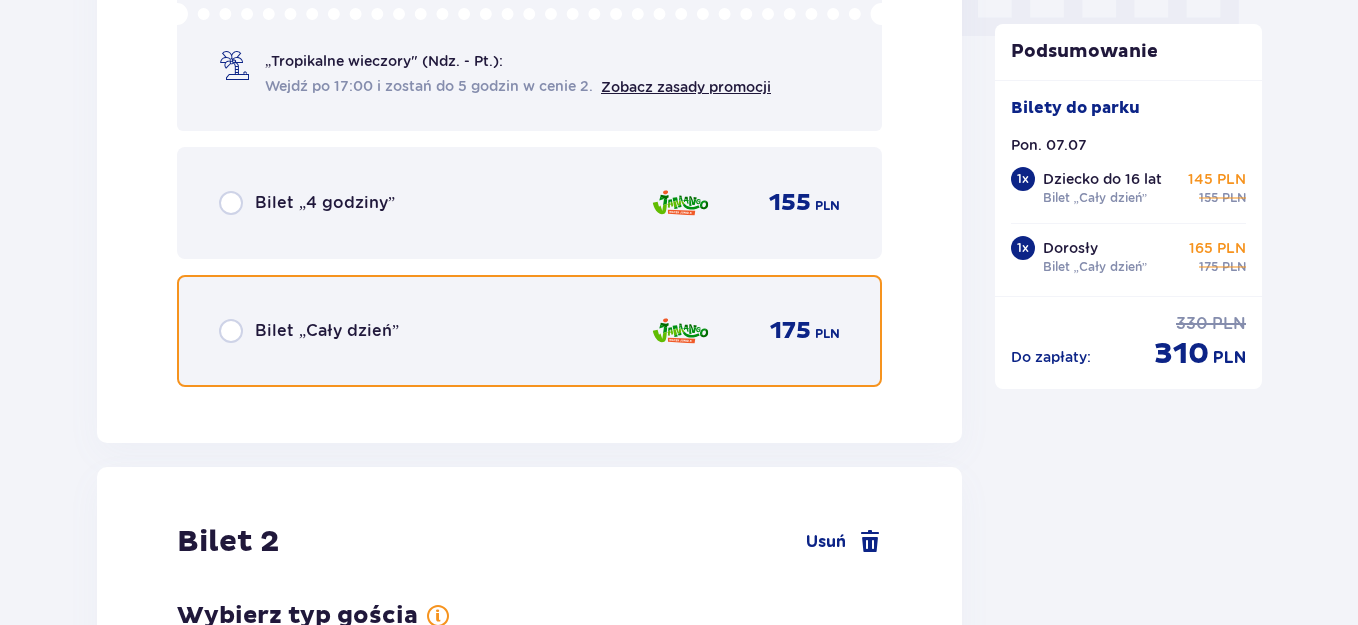 click at bounding box center (231, 331) 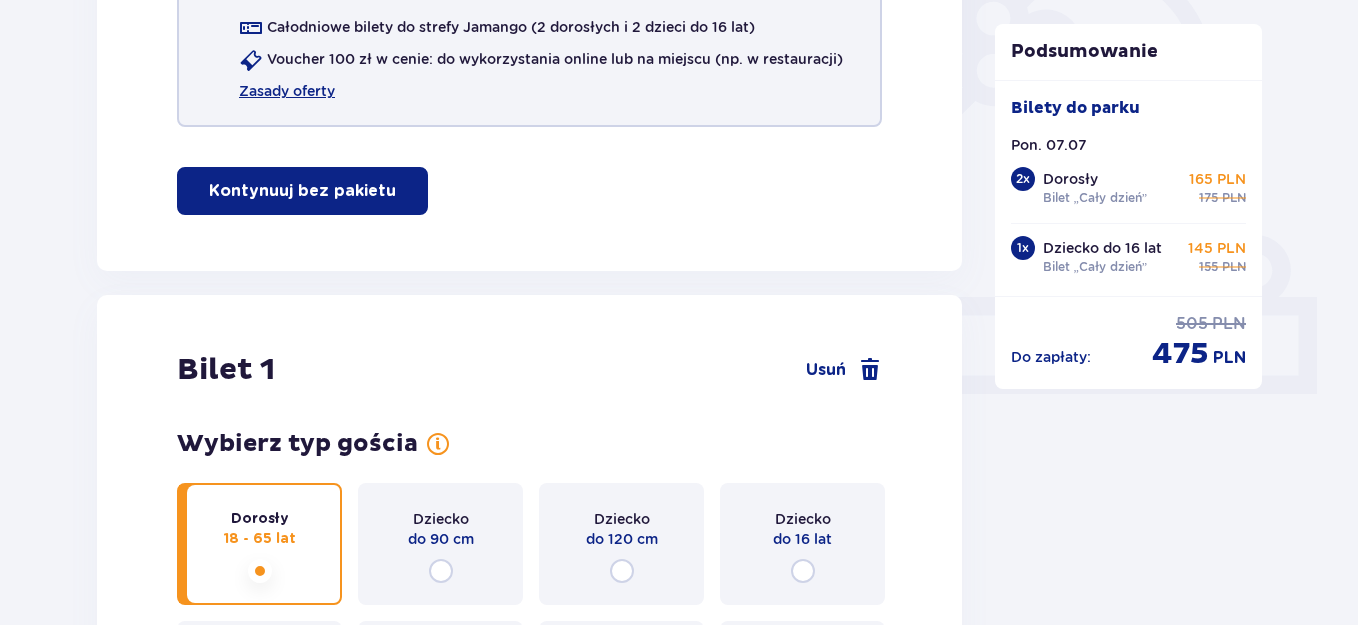 scroll, scrollTop: 500, scrollLeft: 0, axis: vertical 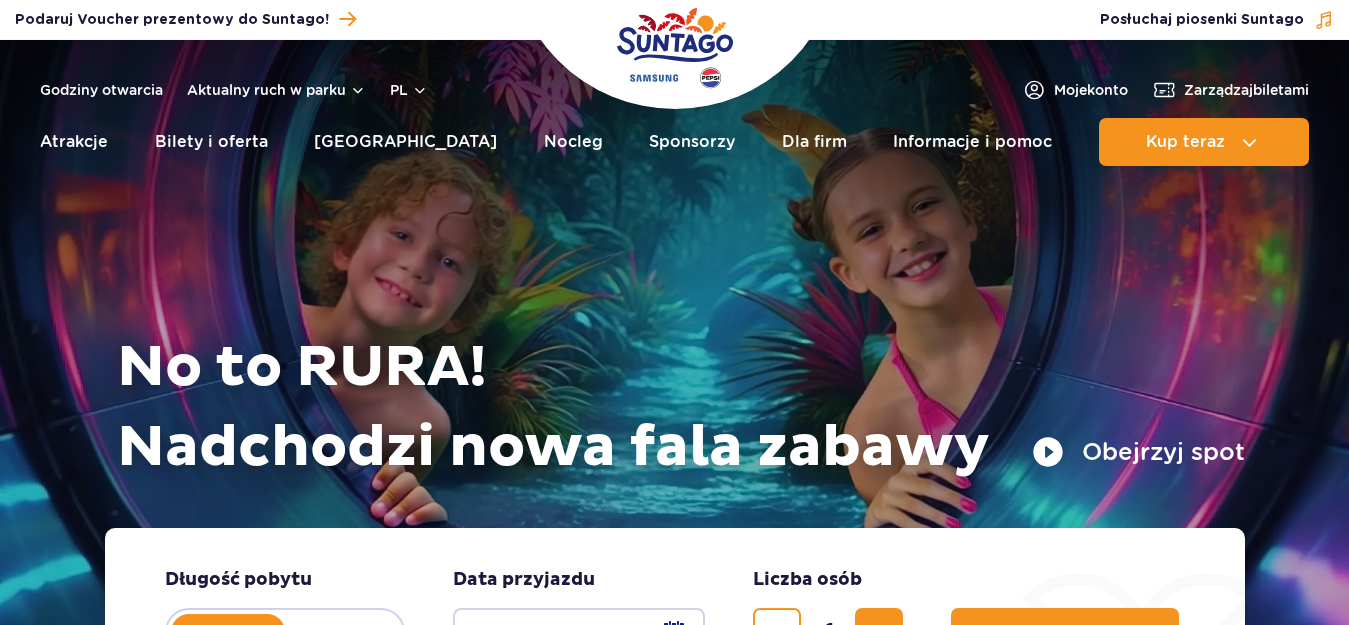 click on "[GEOGRAPHIC_DATA]" at bounding box center (405, 142) 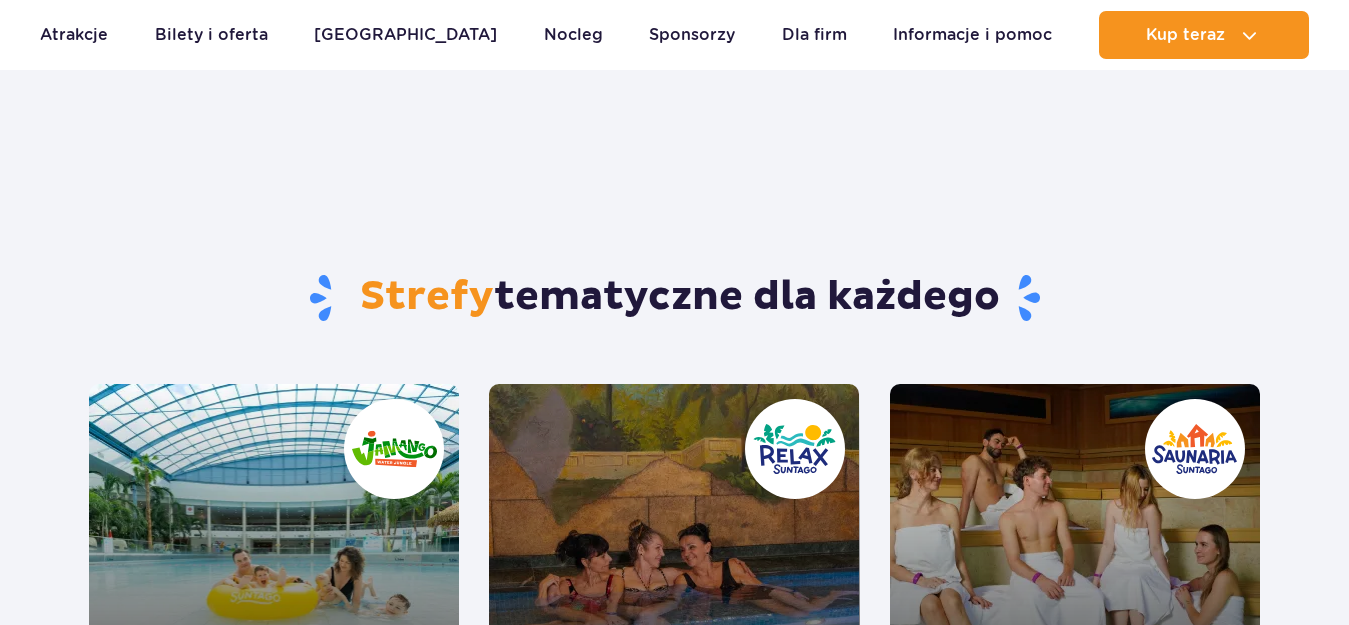 click at bounding box center (274, 569) 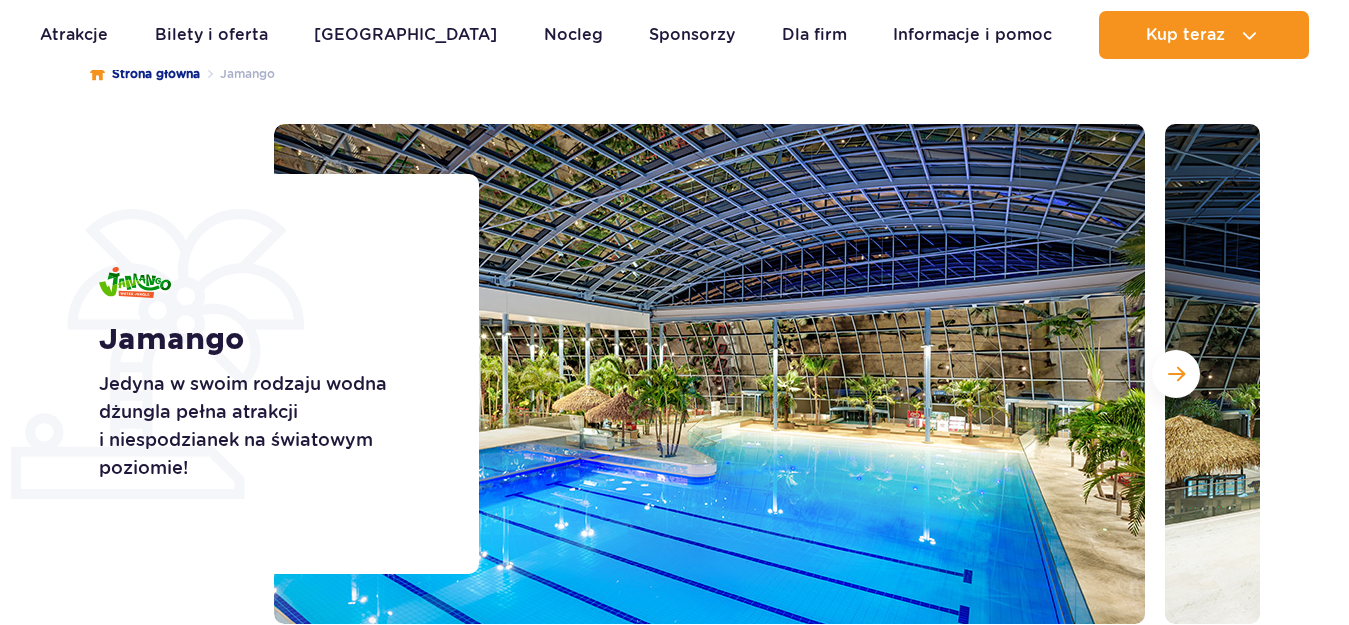 scroll, scrollTop: 200, scrollLeft: 0, axis: vertical 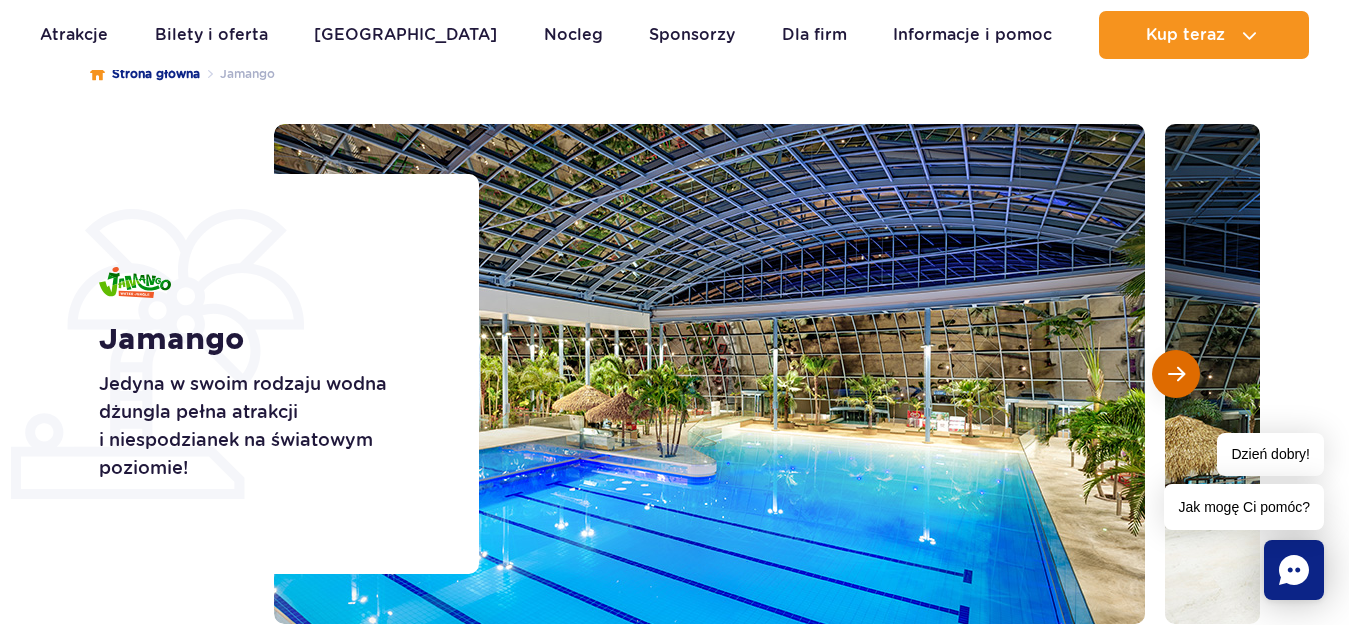click at bounding box center (1176, 374) 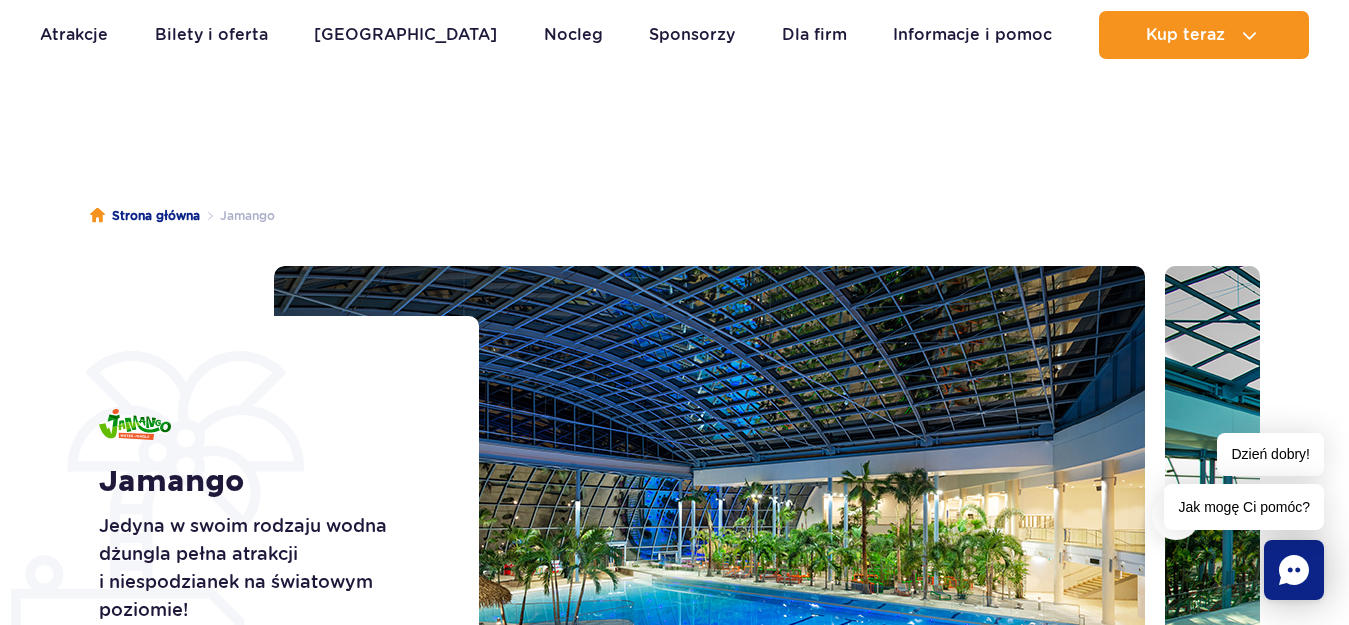 scroll, scrollTop: 0, scrollLeft: 0, axis: both 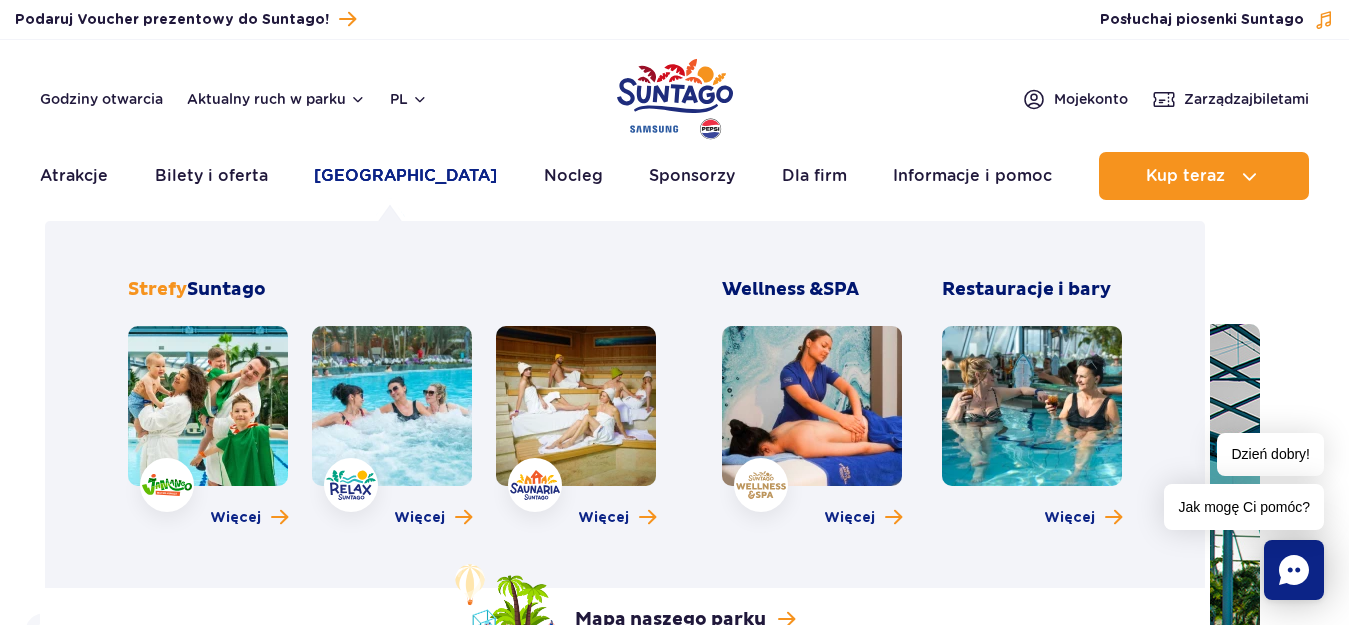 click on "[GEOGRAPHIC_DATA]" at bounding box center [405, 176] 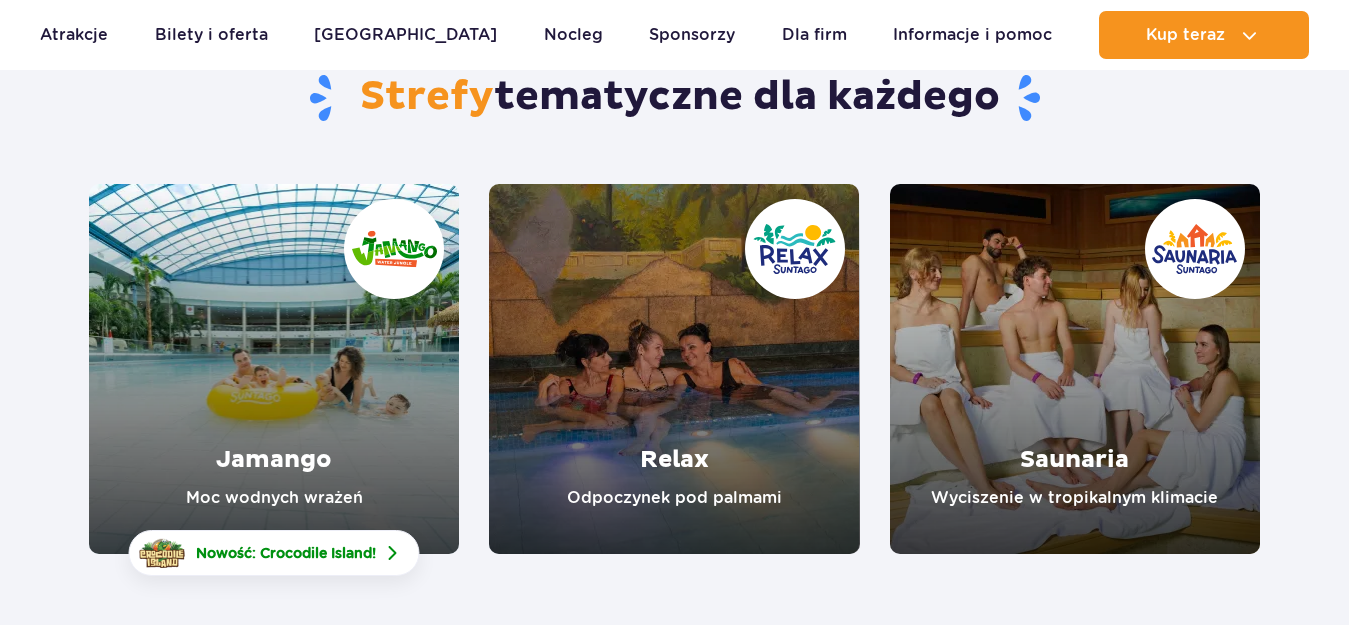 scroll, scrollTop: 200, scrollLeft: 0, axis: vertical 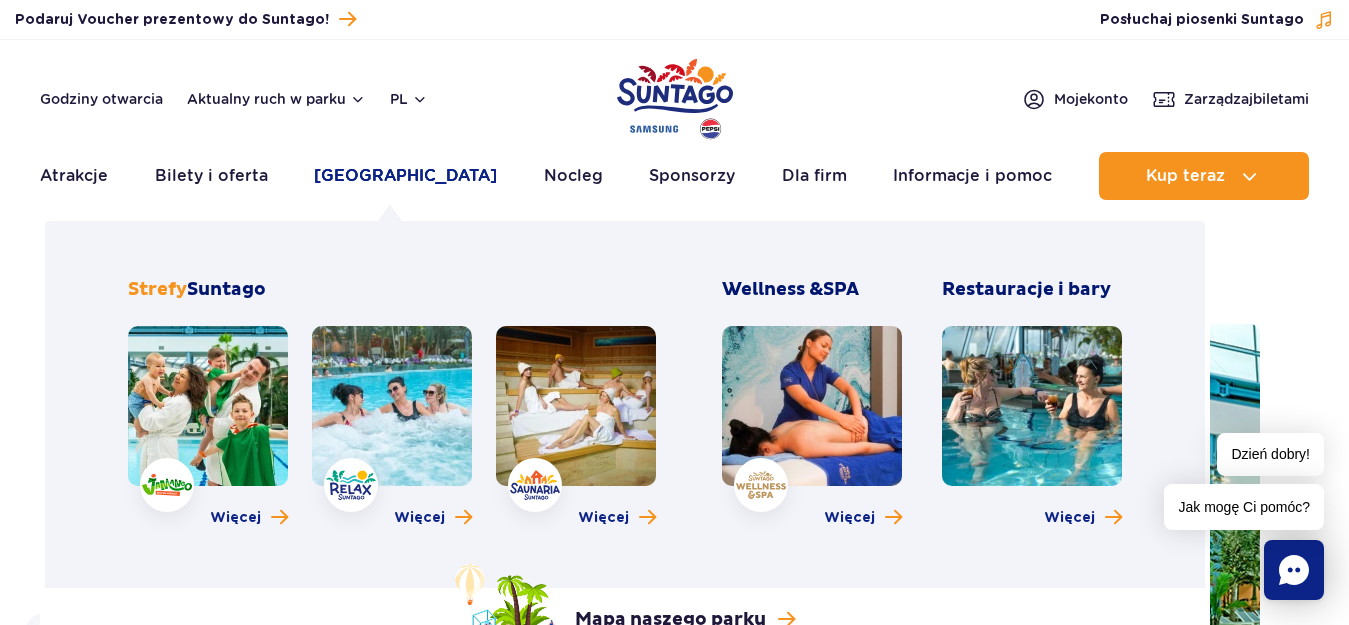click on "[GEOGRAPHIC_DATA]" at bounding box center [405, 176] 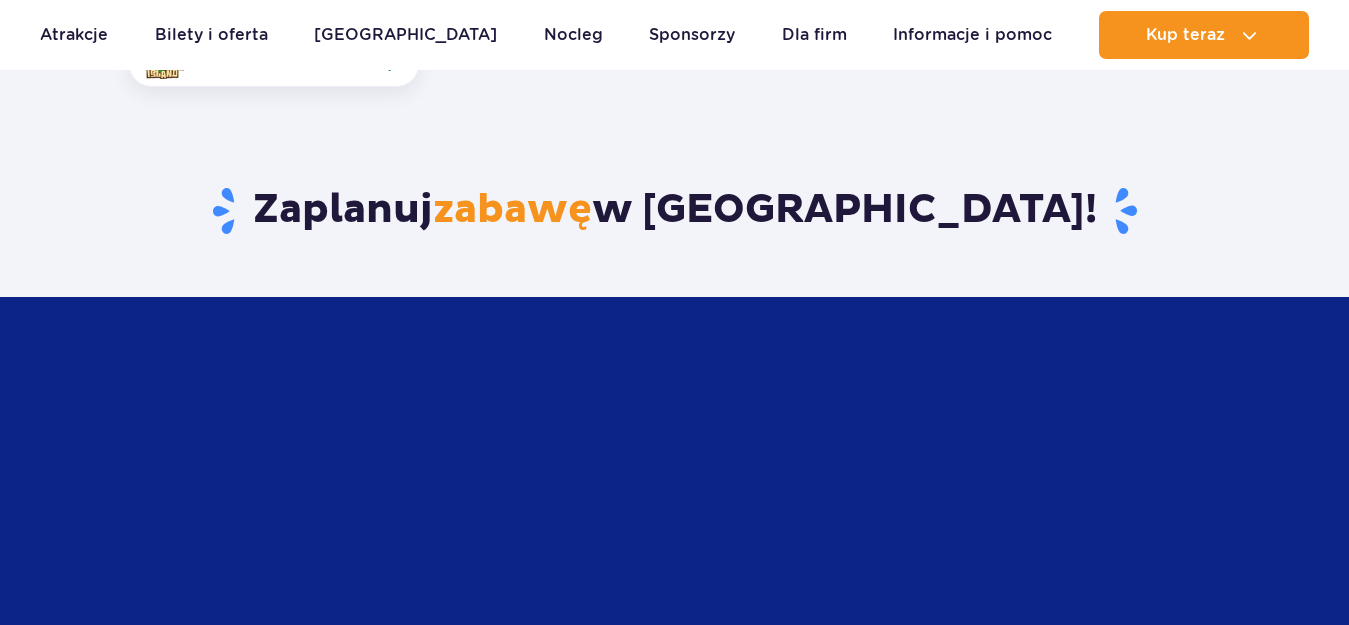 scroll, scrollTop: 0, scrollLeft: 0, axis: both 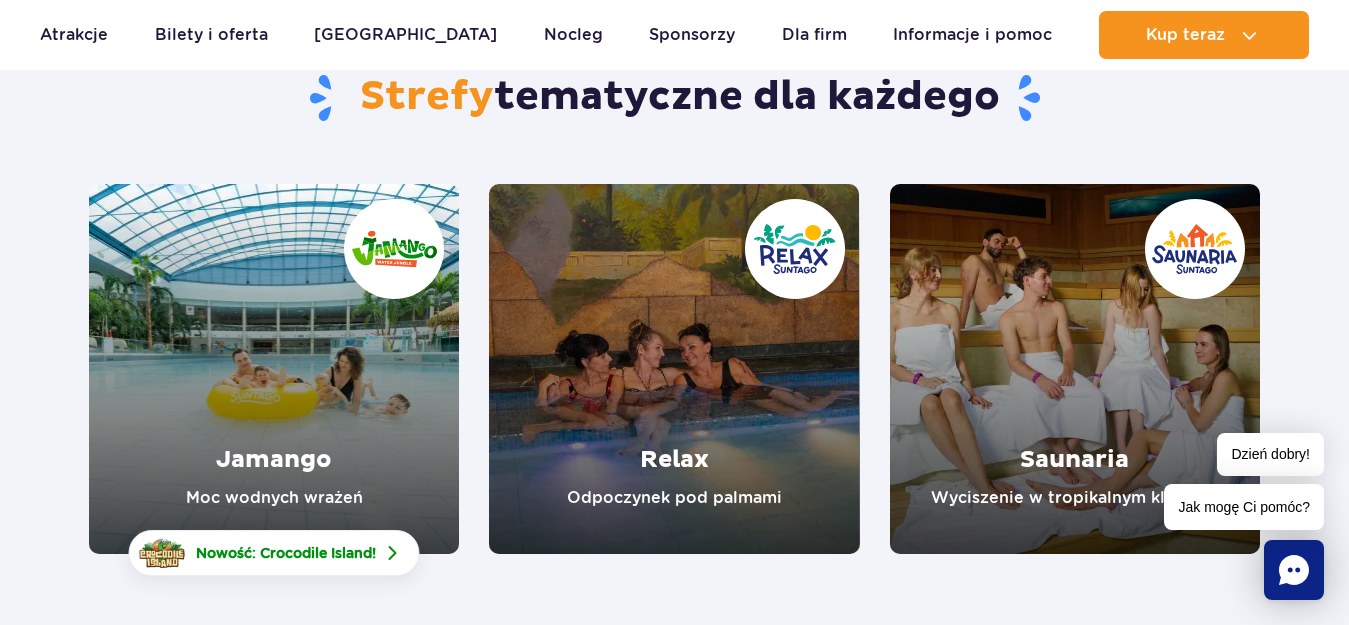 click on "Strefy  tematyczne dla każdego
Jamango
Moc wodnych wrażeń
Nowość: Crocodile Island!
Relax
Odpoczynek pod palmami
Saunaria
Wyciszenie w tropikalnym klimacie" at bounding box center (674, 289) 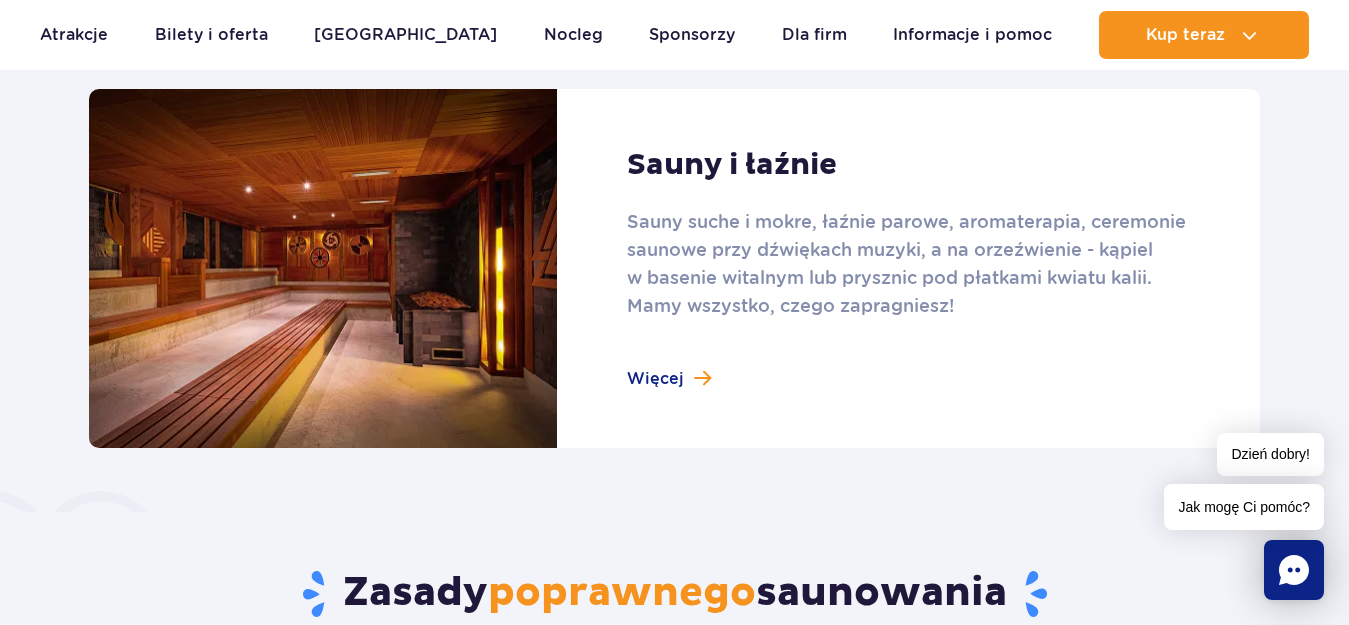scroll, scrollTop: 1200, scrollLeft: 0, axis: vertical 